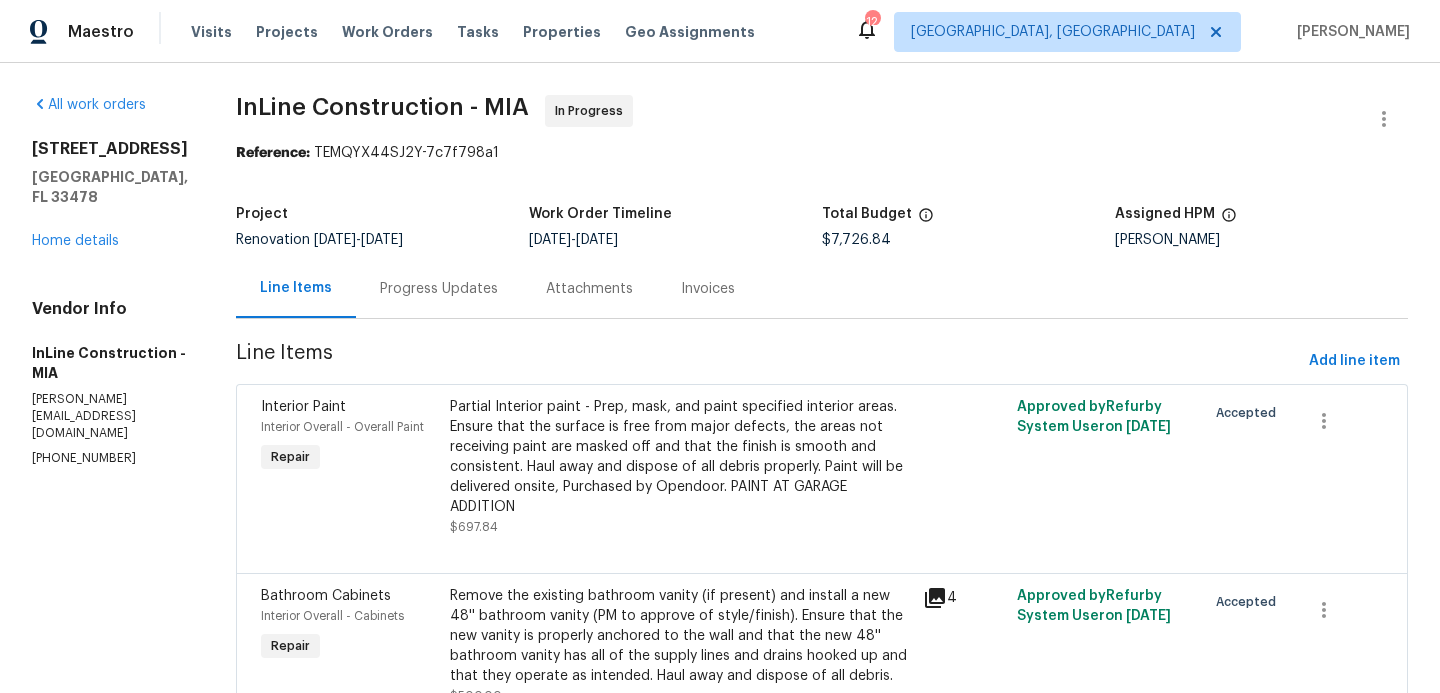 scroll, scrollTop: 0, scrollLeft: 0, axis: both 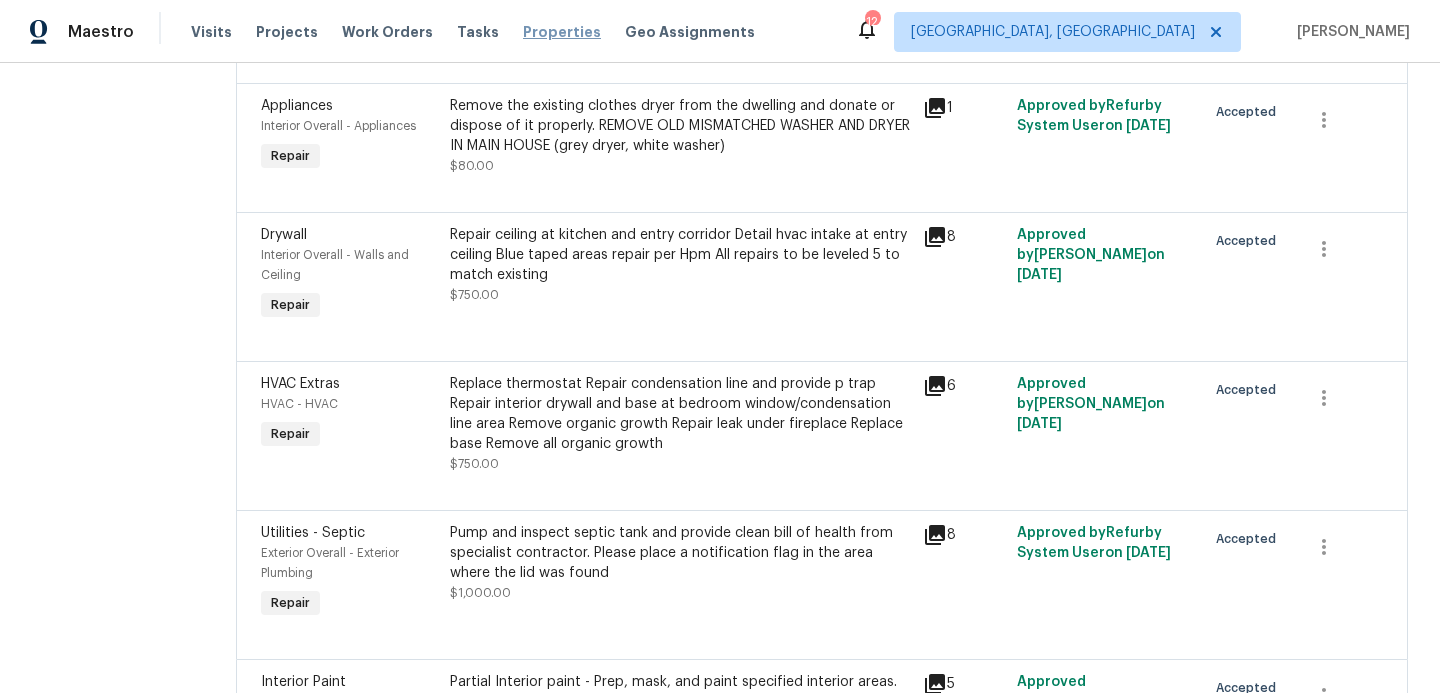 click on "Properties" at bounding box center (562, 32) 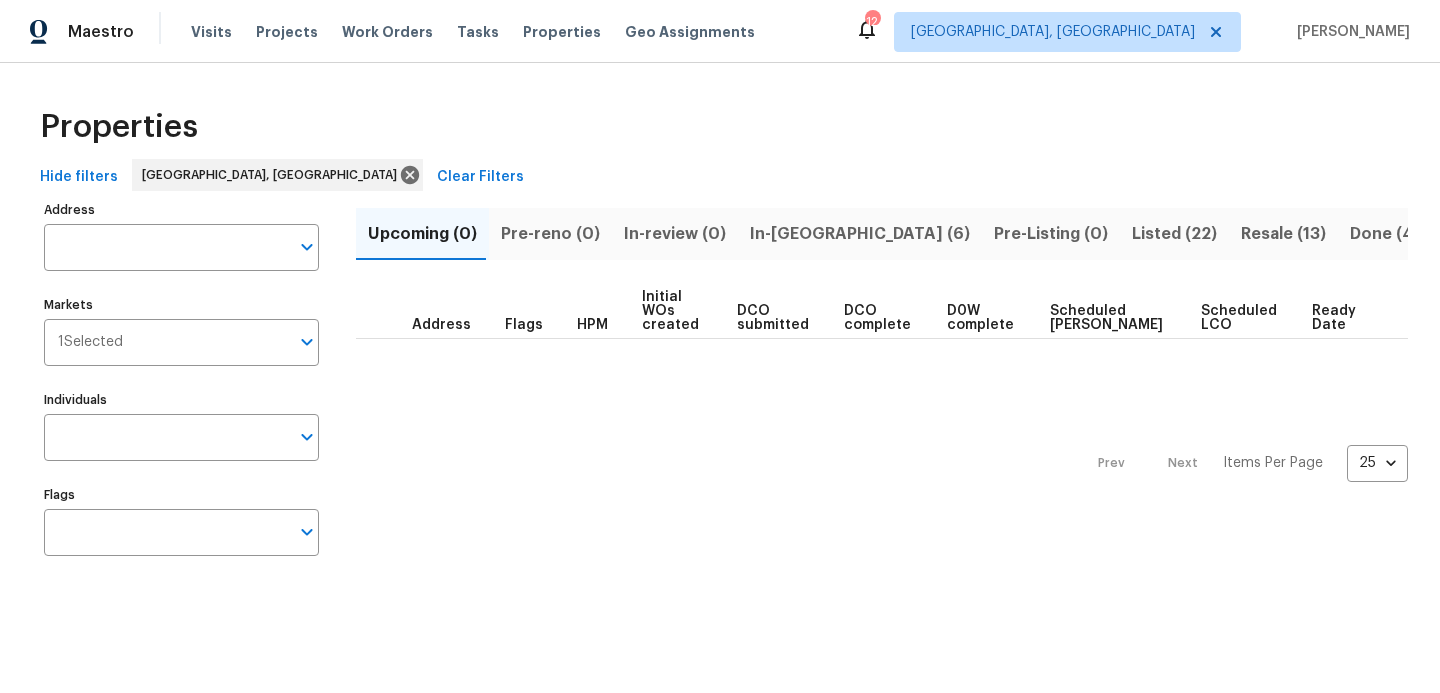click on "In-reno (6)" at bounding box center (860, 234) 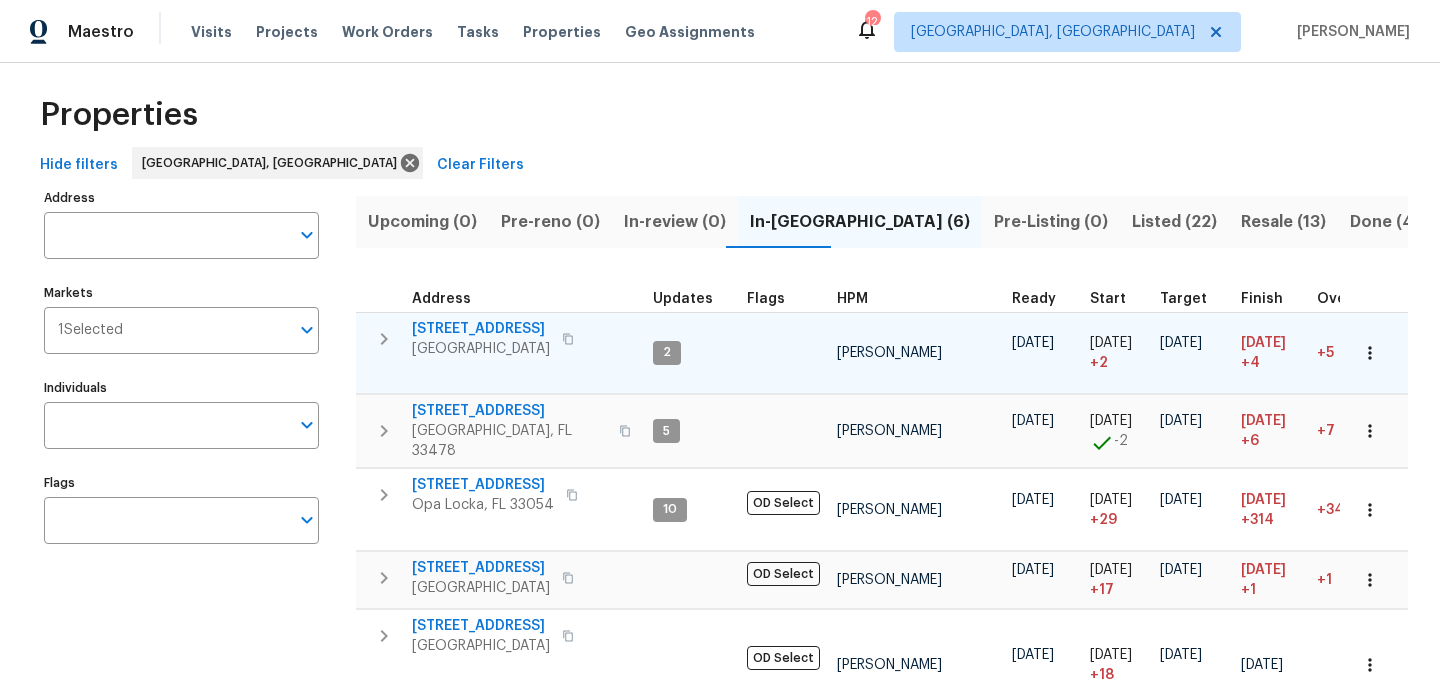 scroll, scrollTop: 11, scrollLeft: 0, axis: vertical 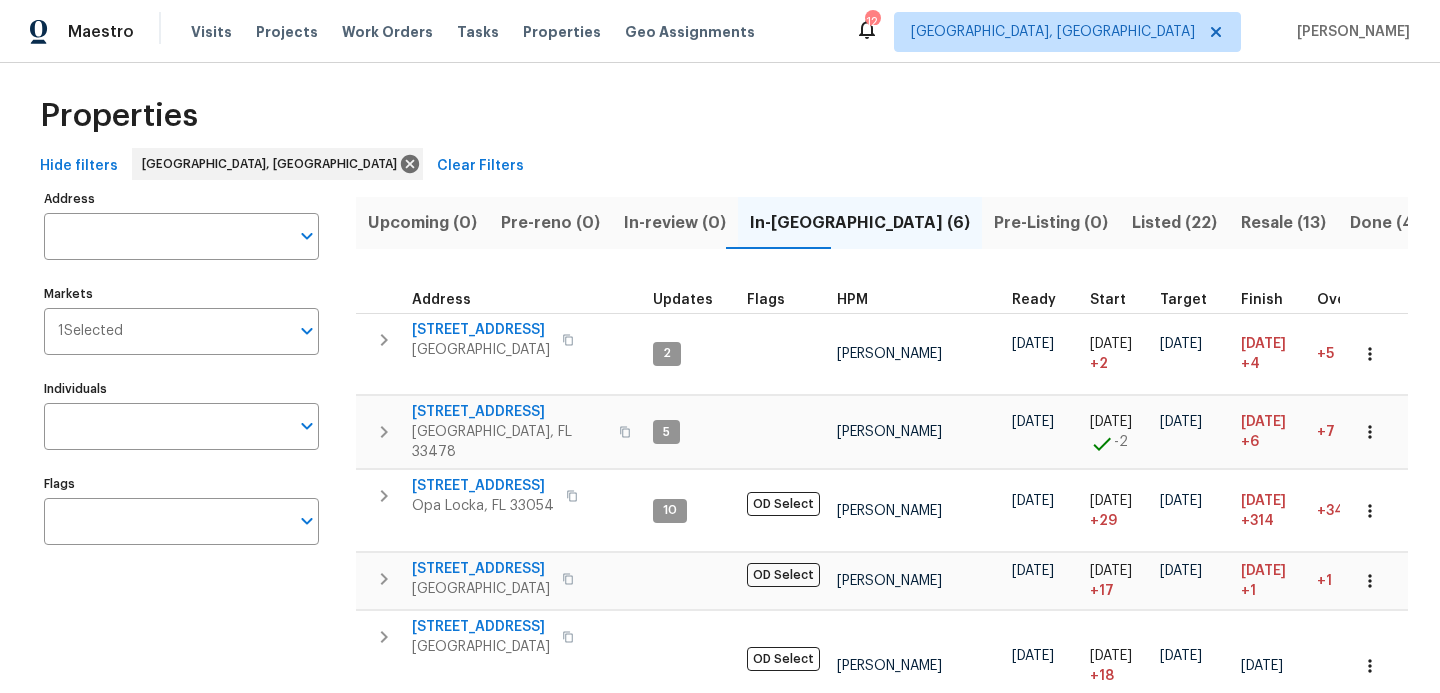 click on "Listed (22)" at bounding box center (1174, 223) 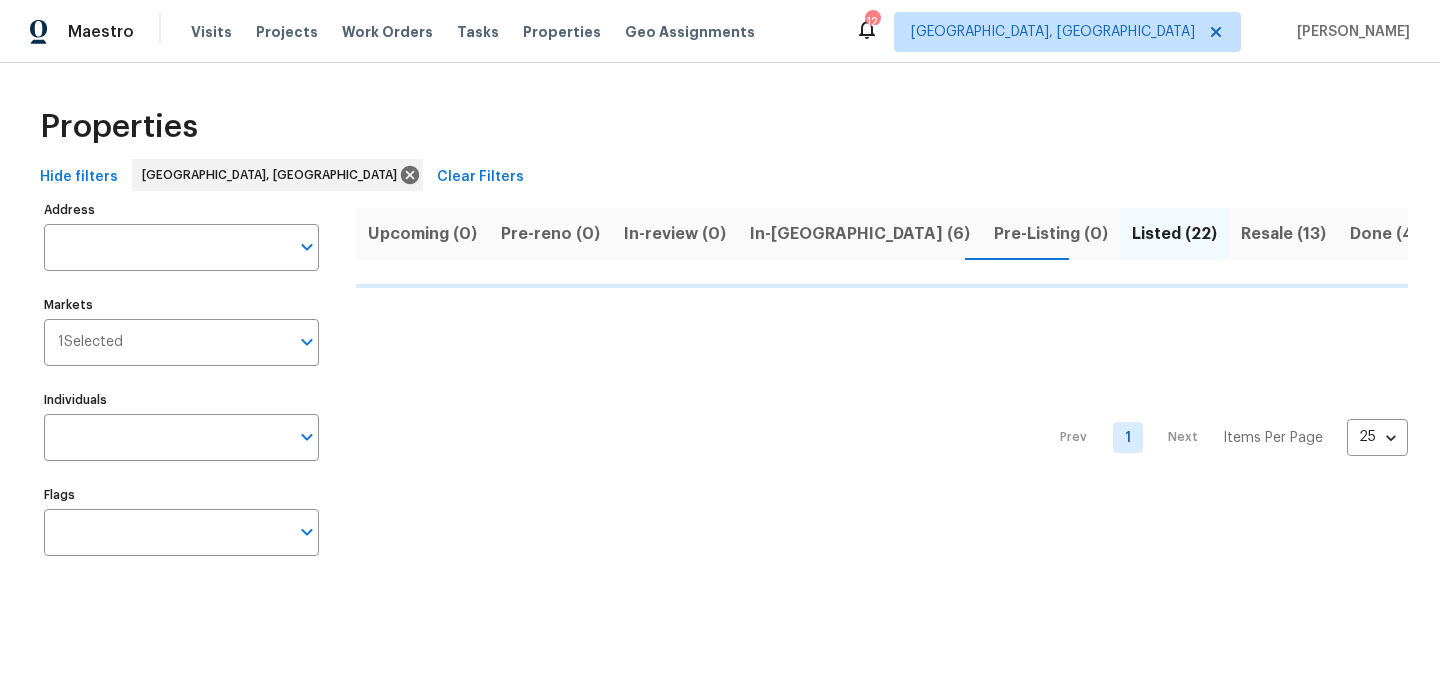 scroll, scrollTop: 0, scrollLeft: 0, axis: both 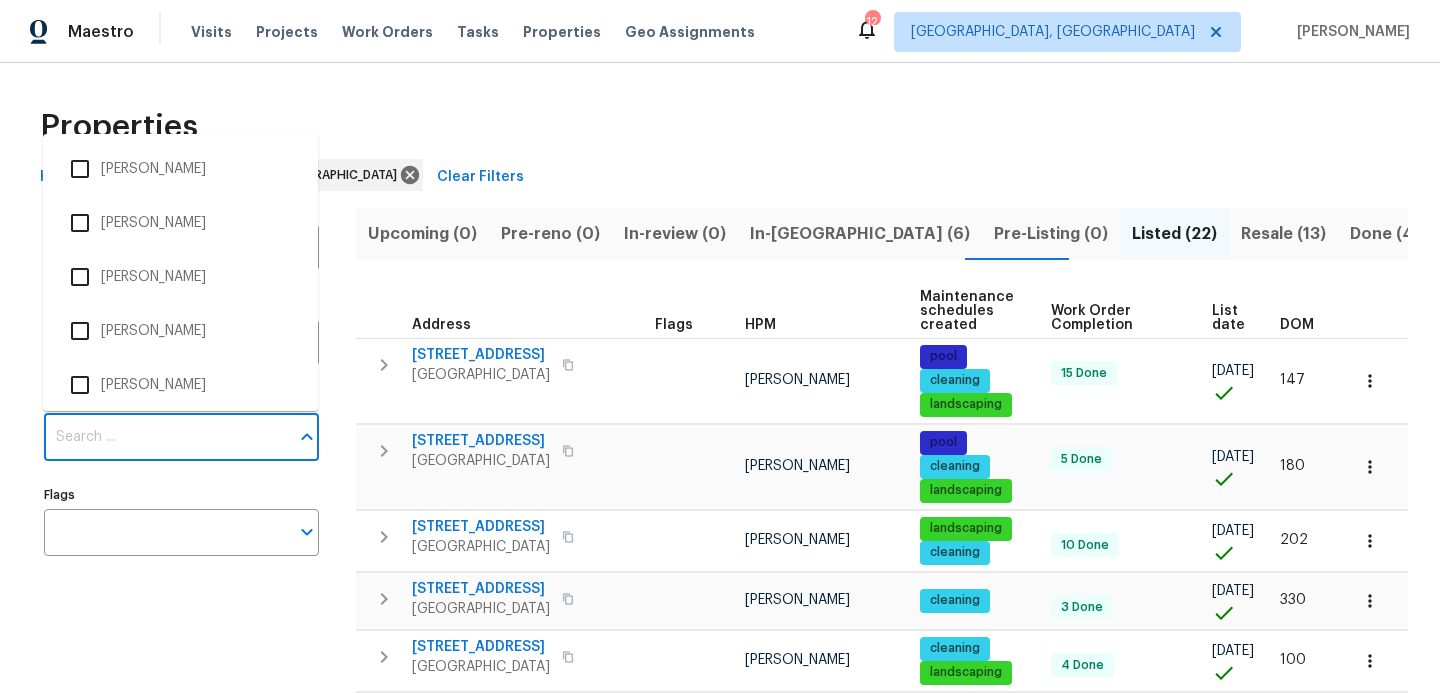click on "Individuals" at bounding box center [166, 437] 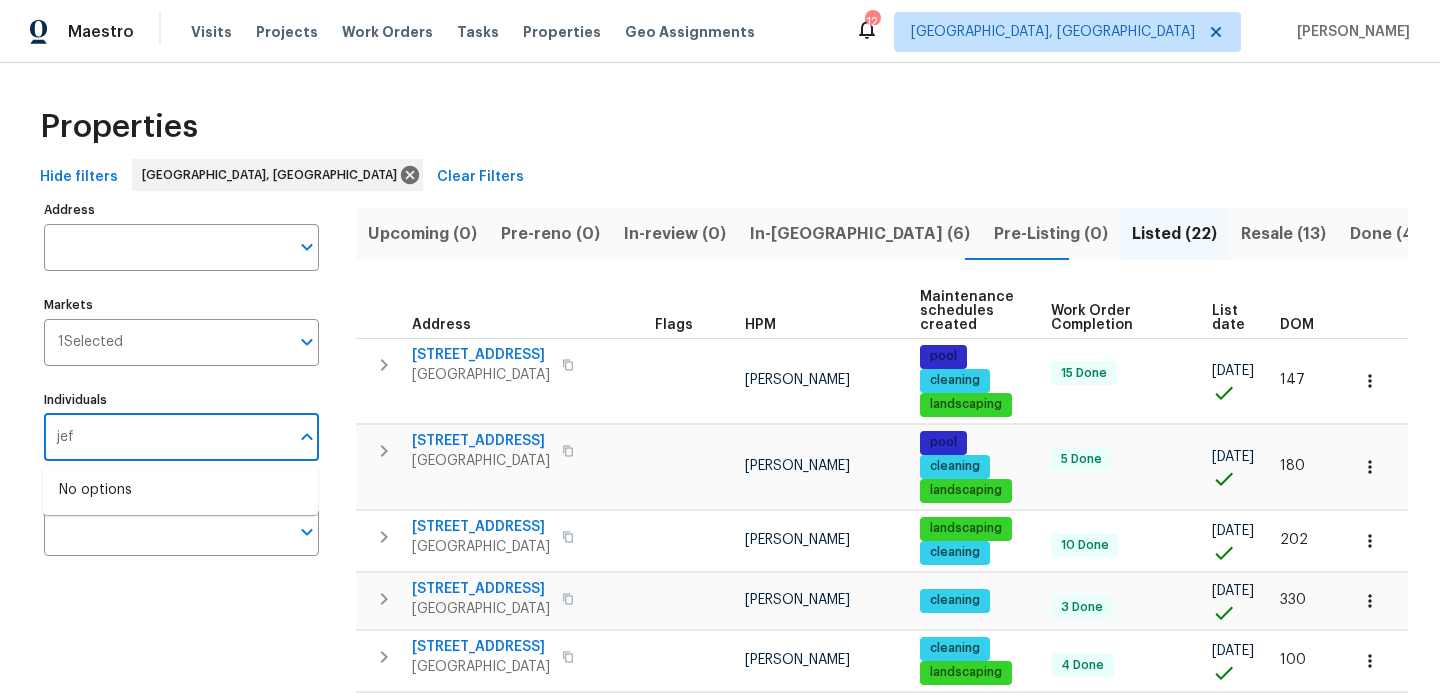 type on "jeff" 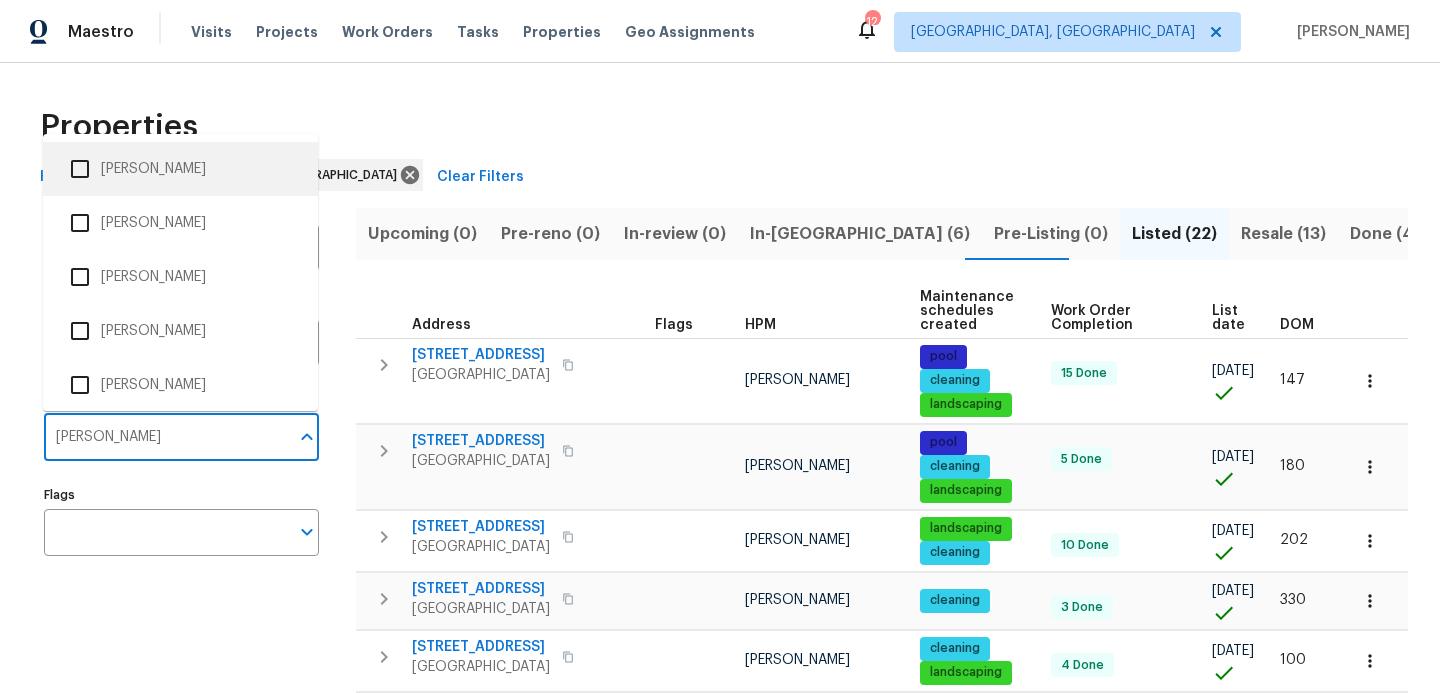 click at bounding box center [80, 169] 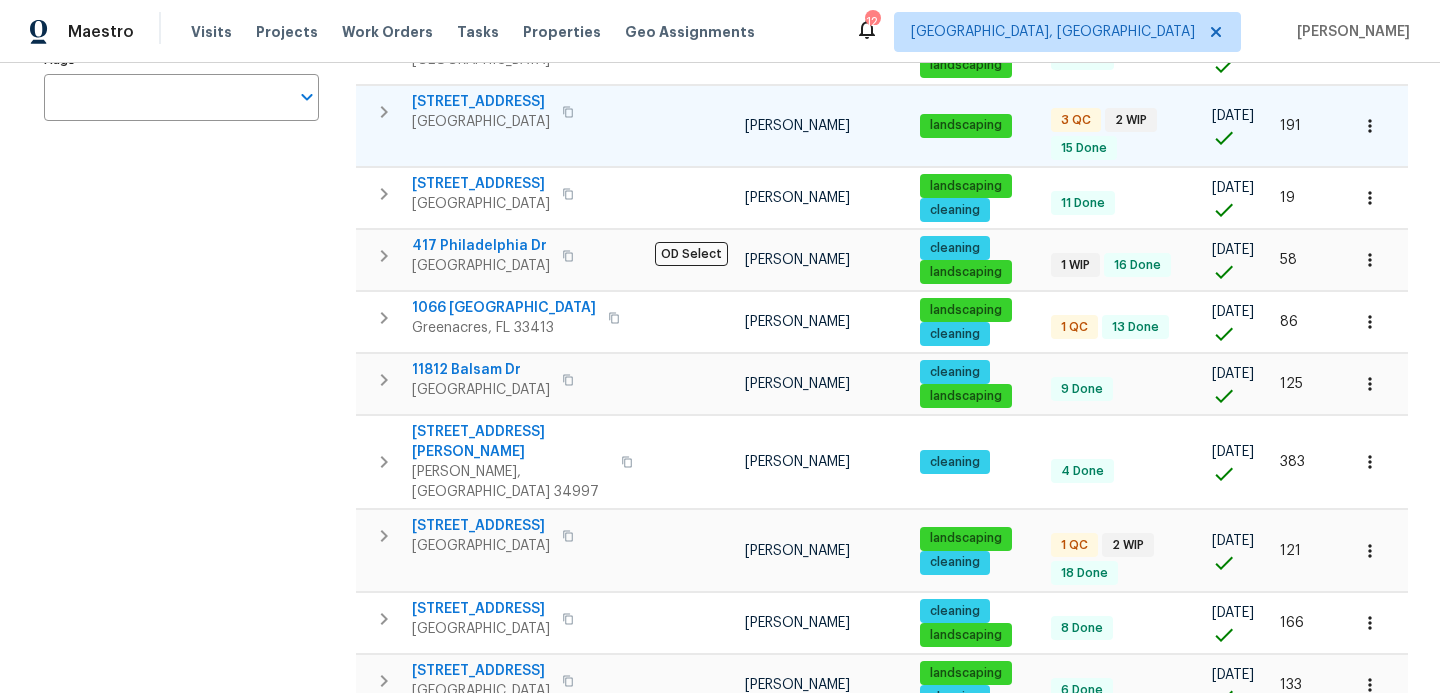 scroll, scrollTop: 437, scrollLeft: 0, axis: vertical 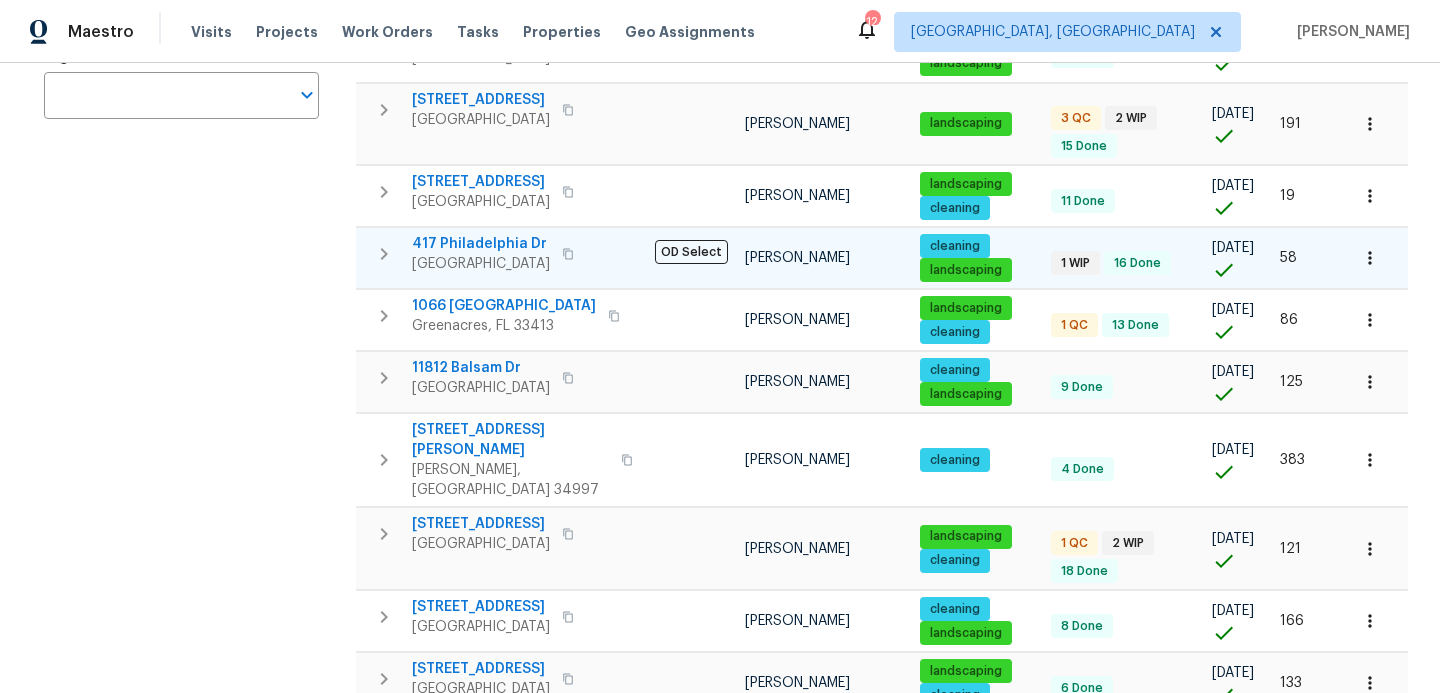 click on "1 WIP" at bounding box center (1075, 263) 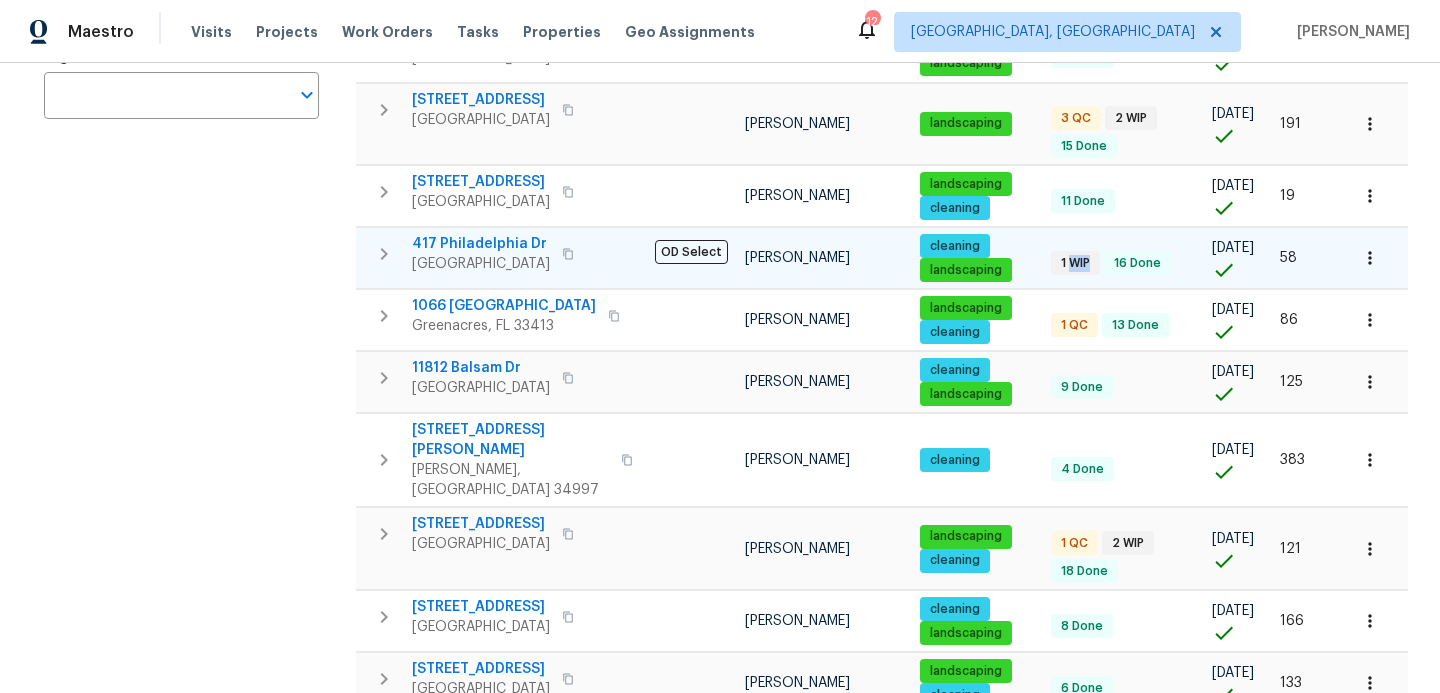click on "1 WIP" at bounding box center [1075, 263] 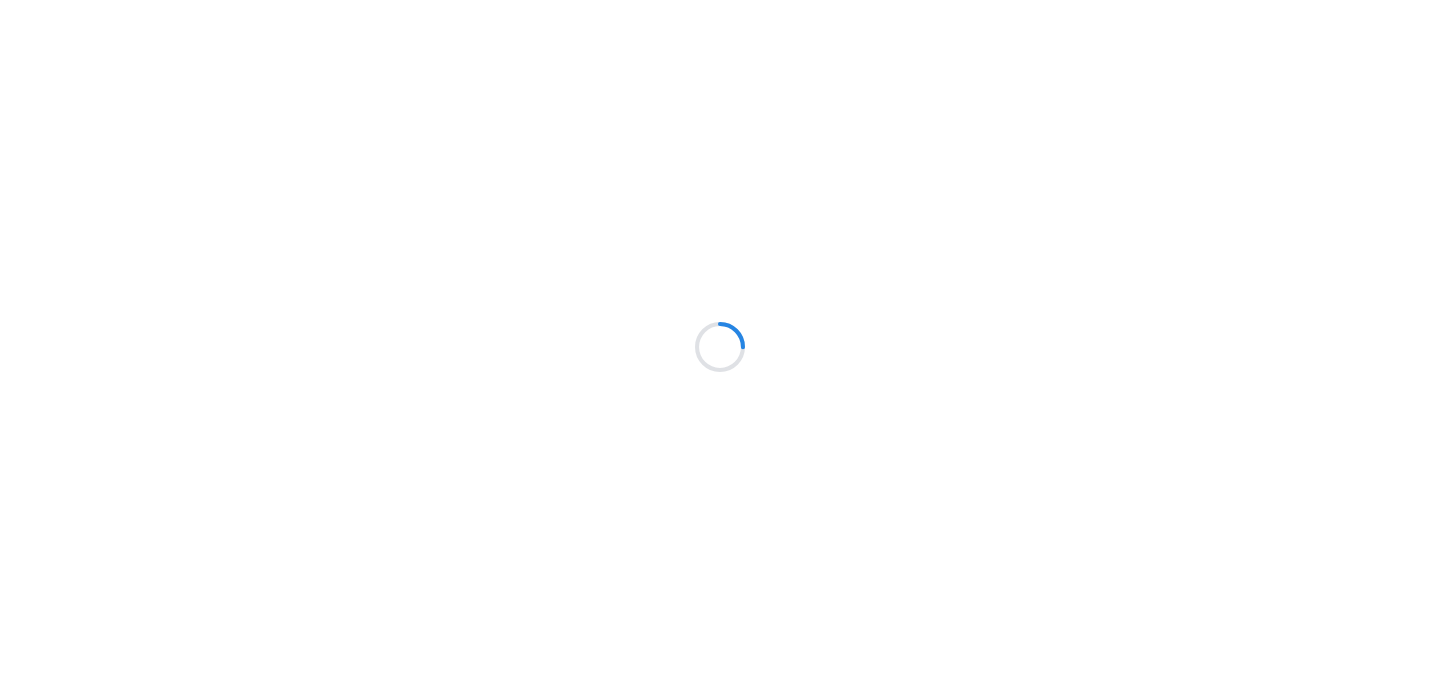 scroll, scrollTop: 0, scrollLeft: 0, axis: both 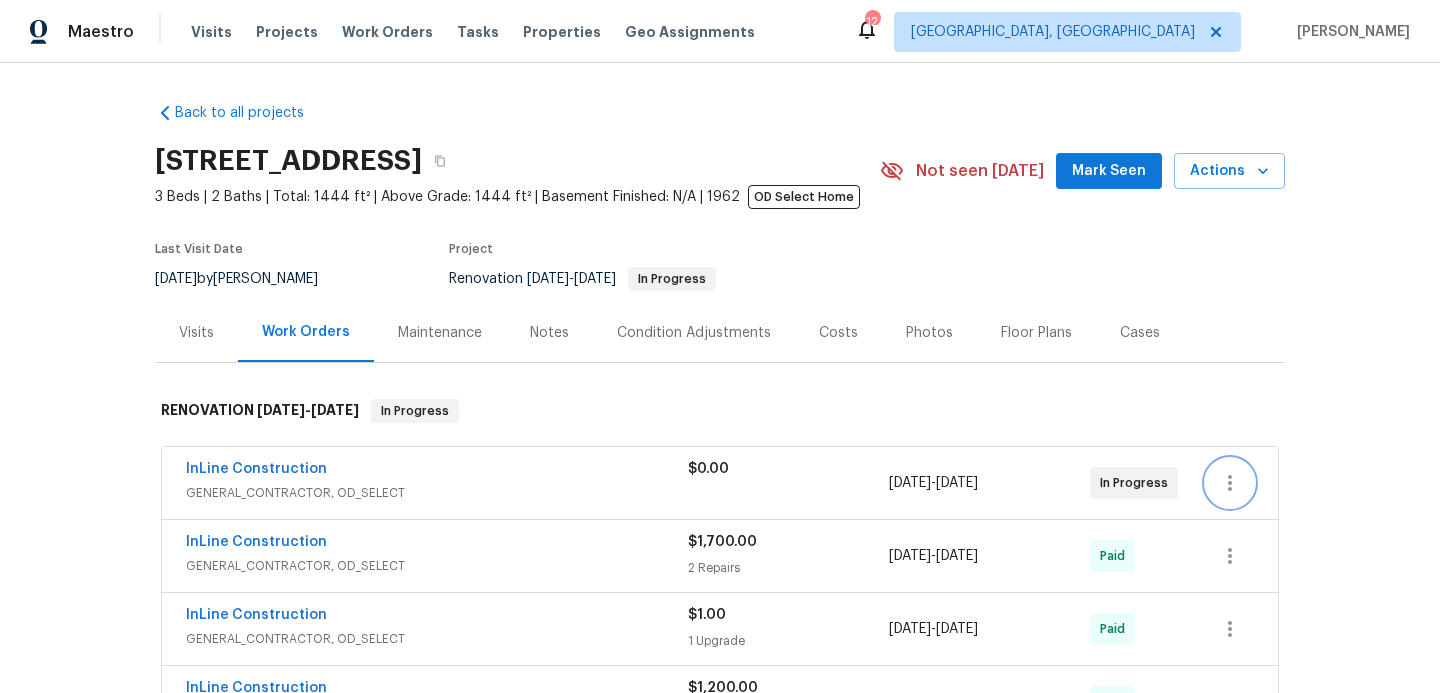click 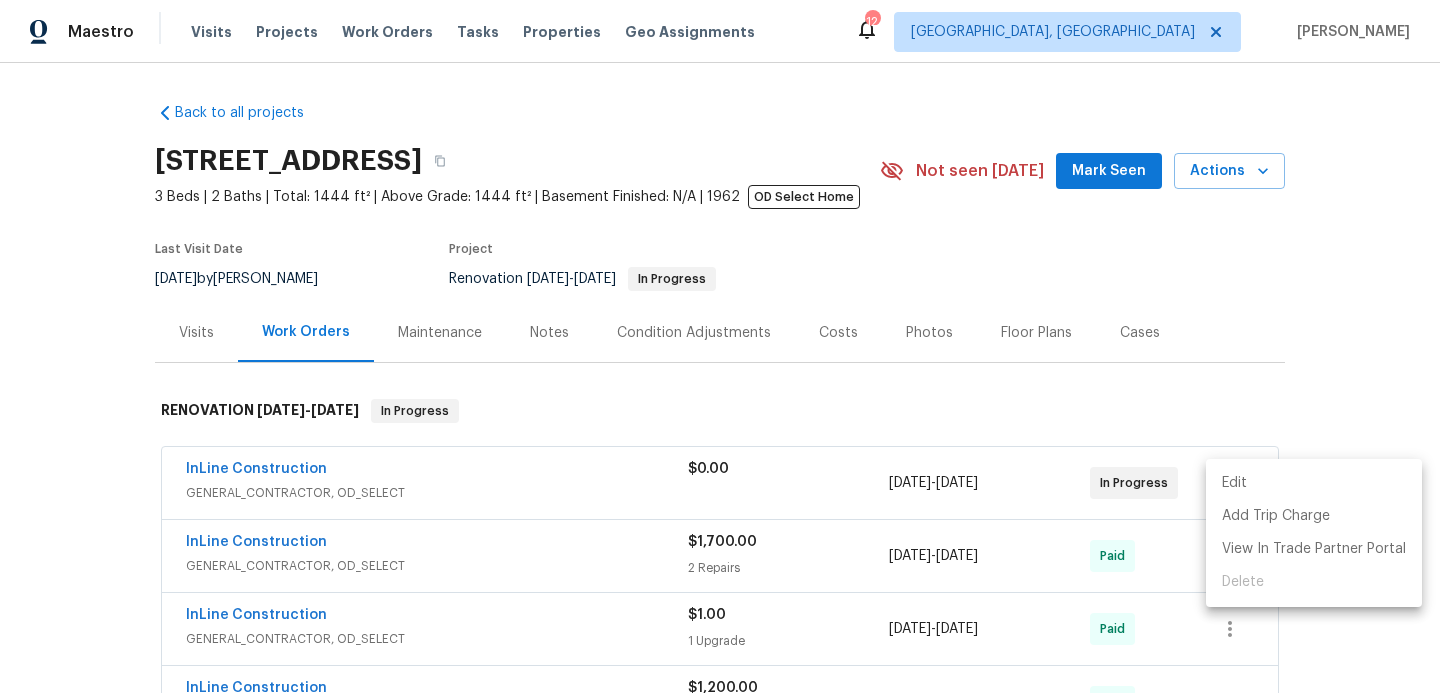 click on "Edit Add Trip Charge View In Trade Partner Portal Delete" at bounding box center (1314, 533) 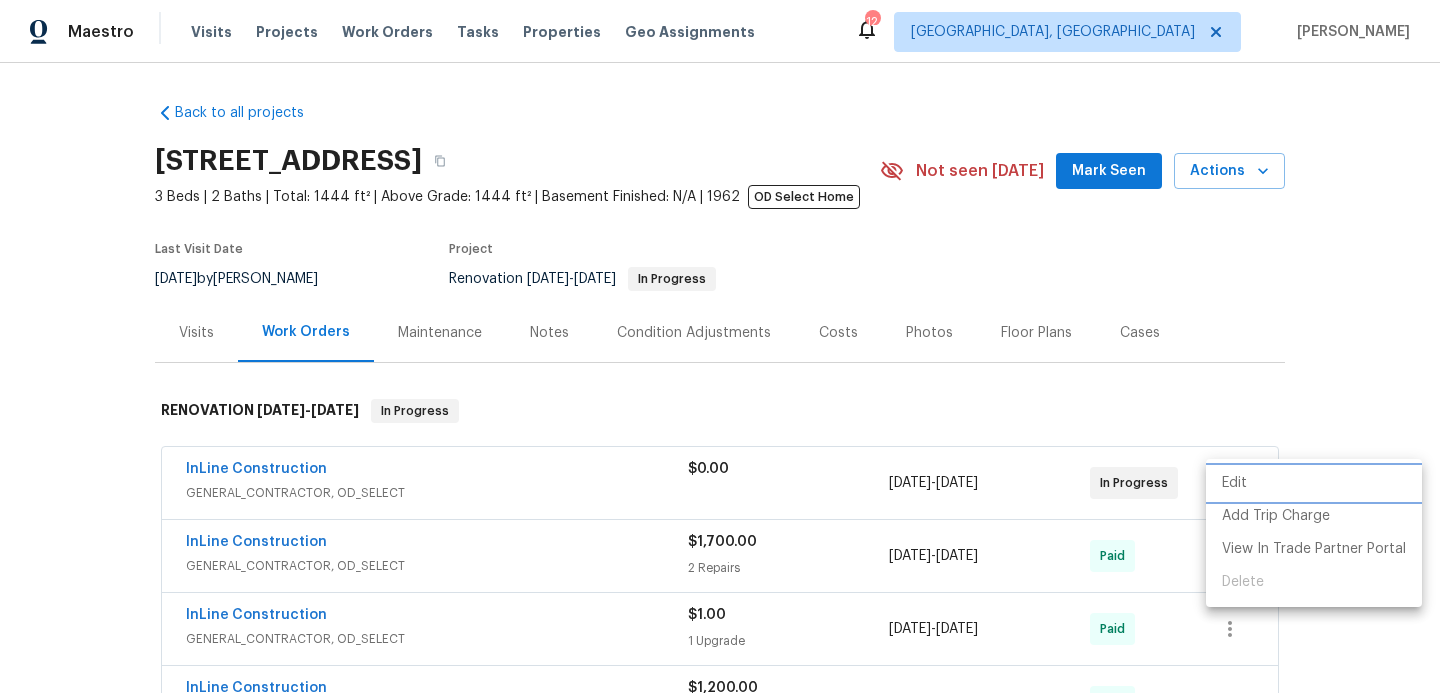 click on "Edit" at bounding box center [1314, 483] 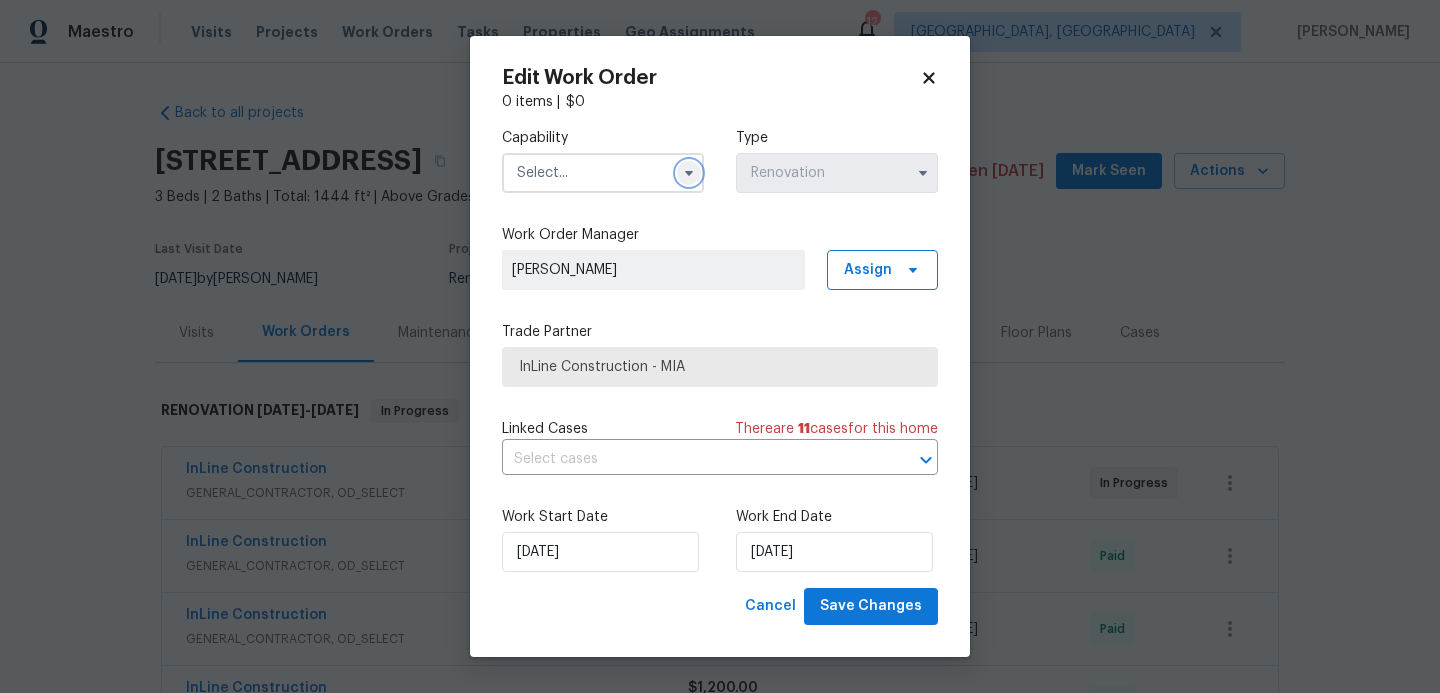 click 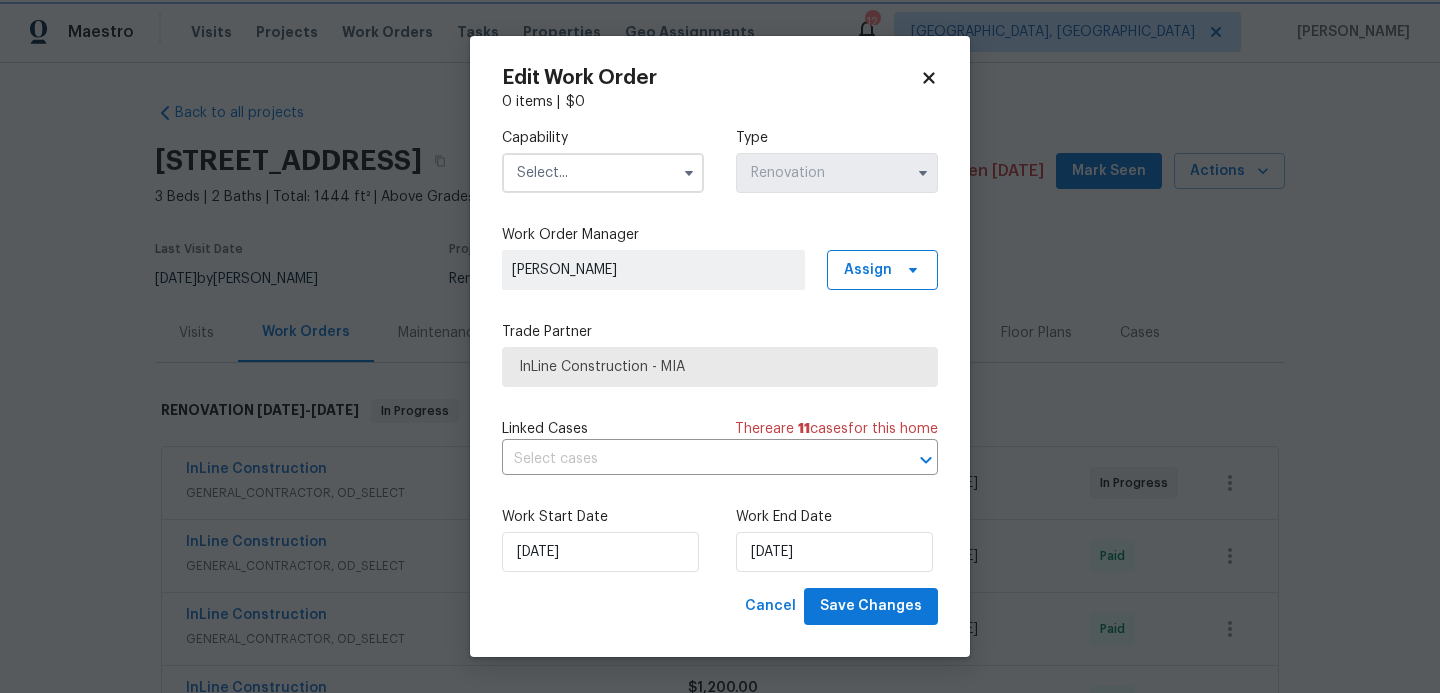 click on "Trade Partner" at bounding box center [720, 332] 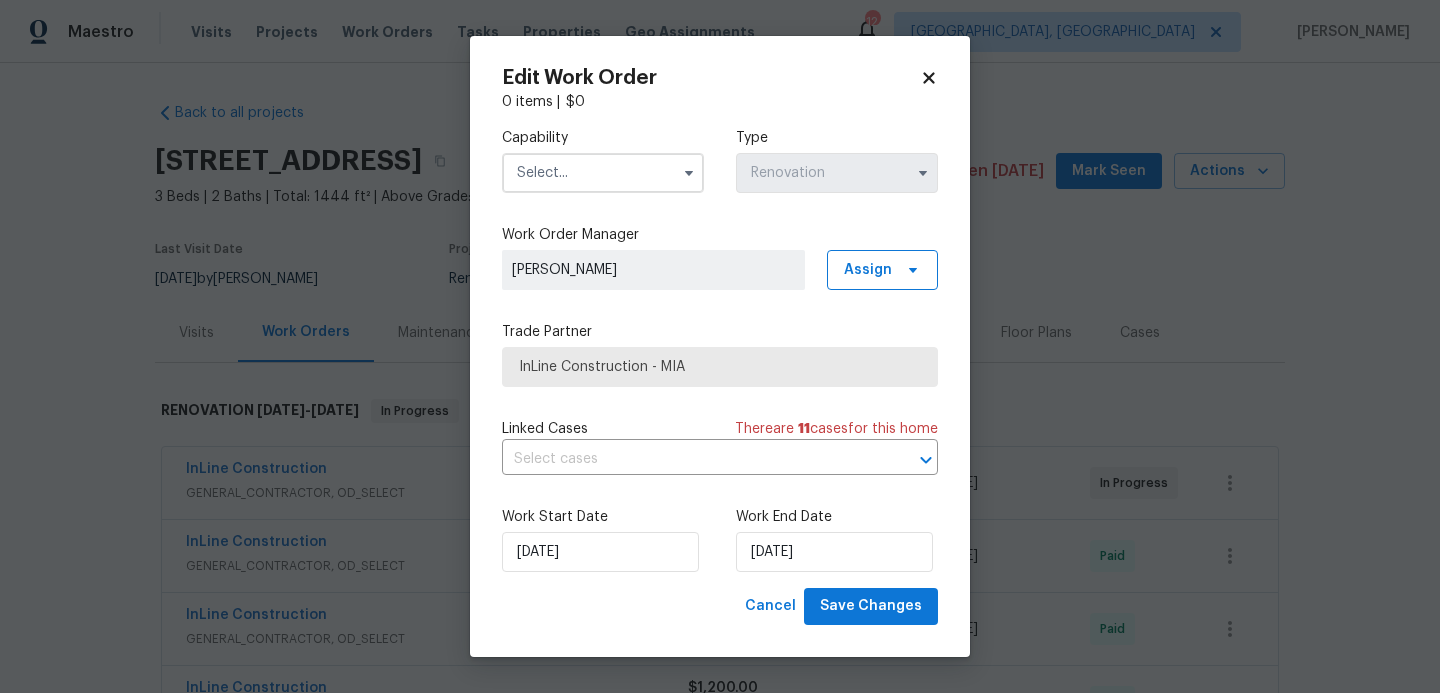 click 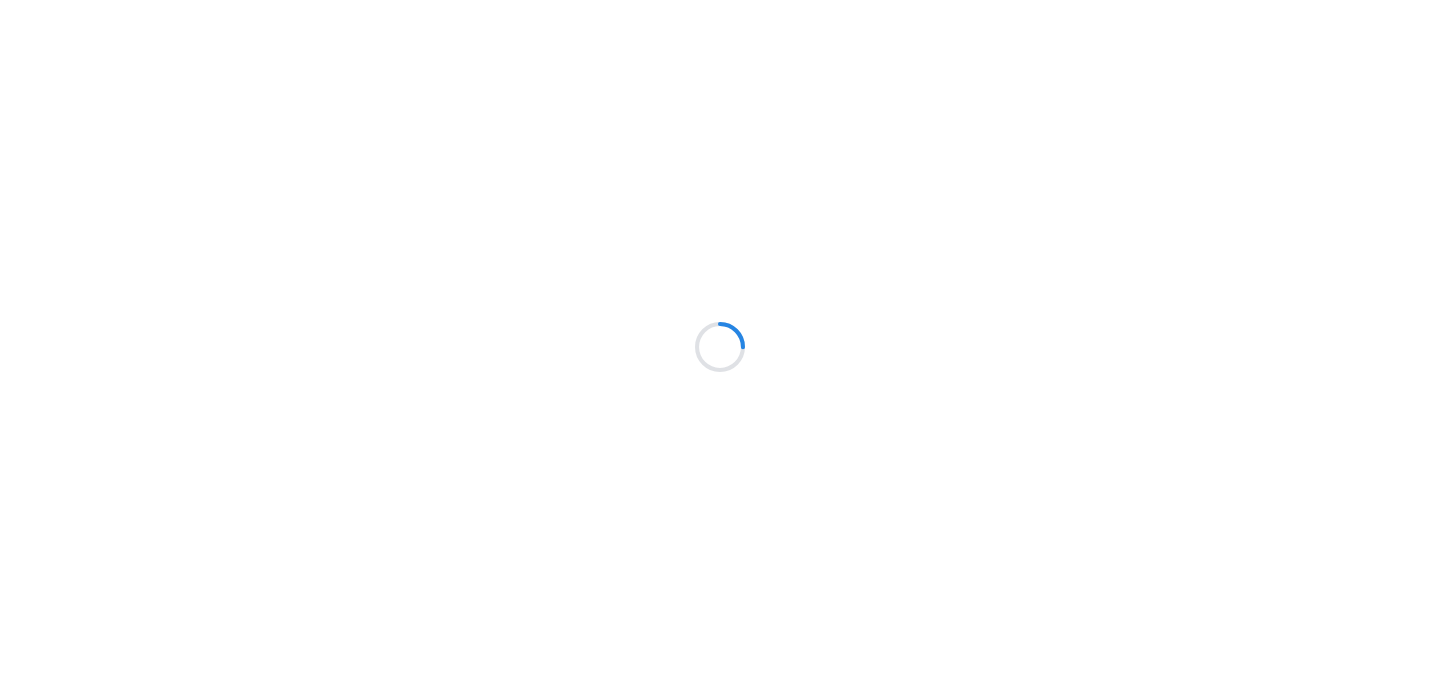 scroll, scrollTop: 0, scrollLeft: 0, axis: both 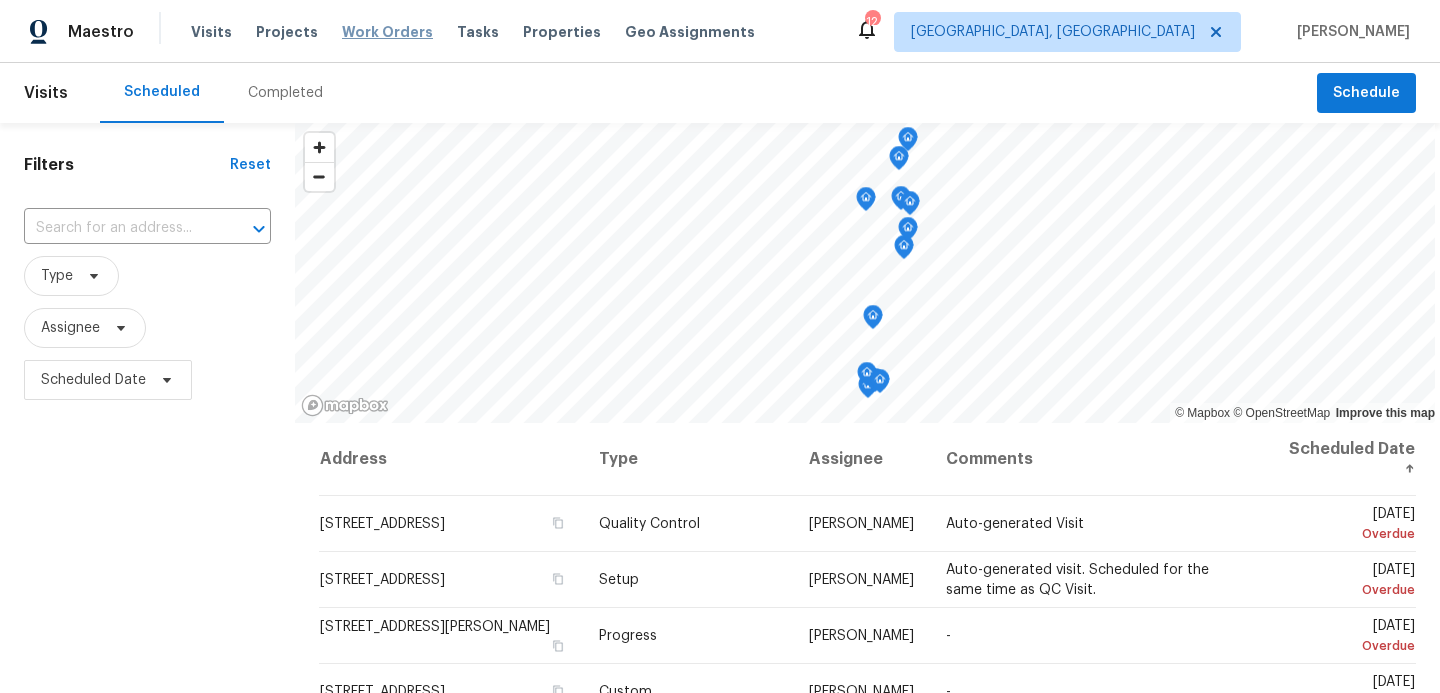 click on "Work Orders" at bounding box center [387, 32] 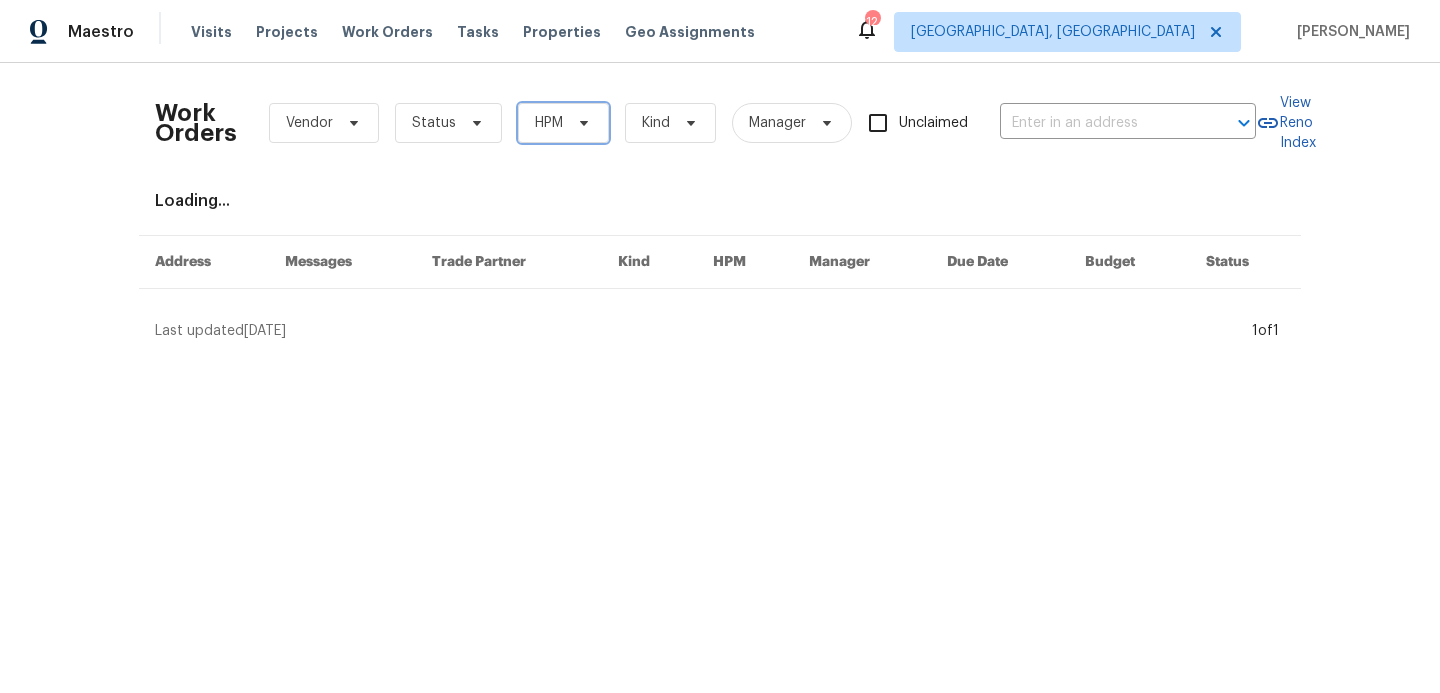 click on "HPM" at bounding box center [563, 123] 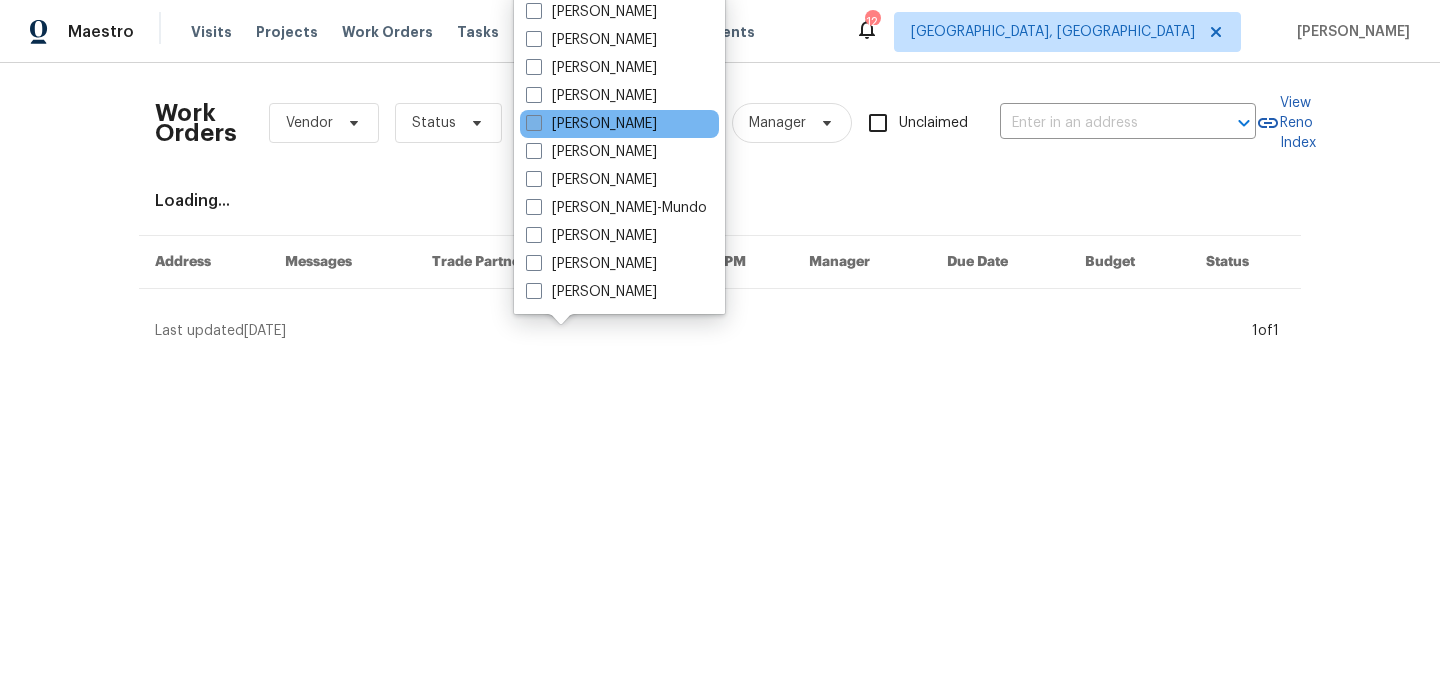 click at bounding box center (534, 123) 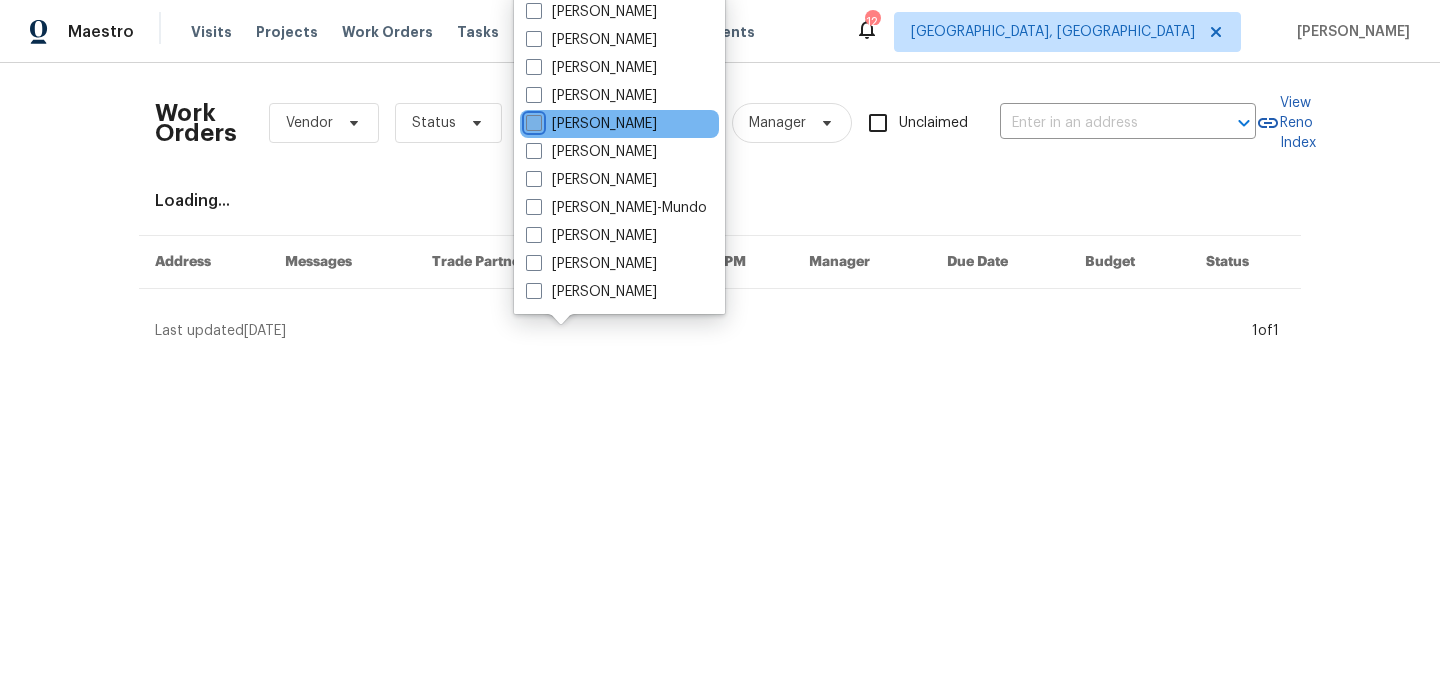 click on "[PERSON_NAME]" at bounding box center [532, 120] 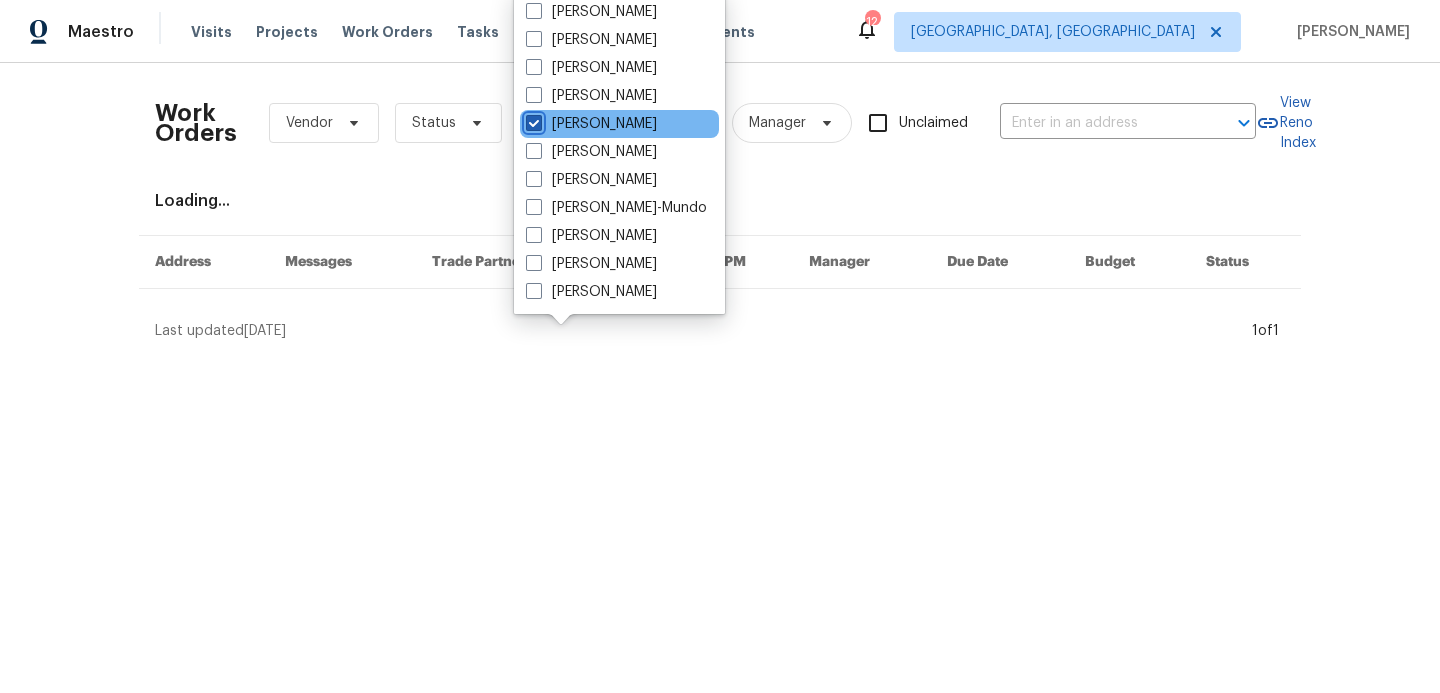 checkbox on "true" 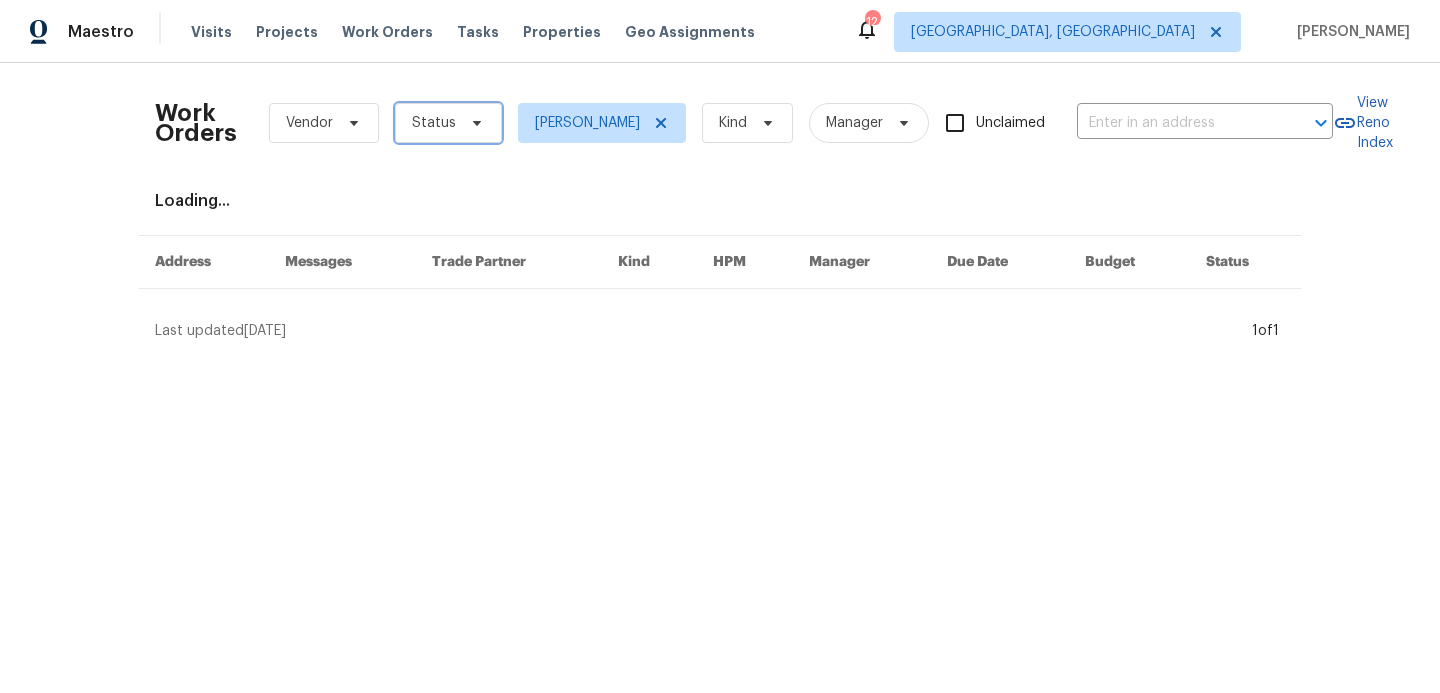 click at bounding box center [474, 123] 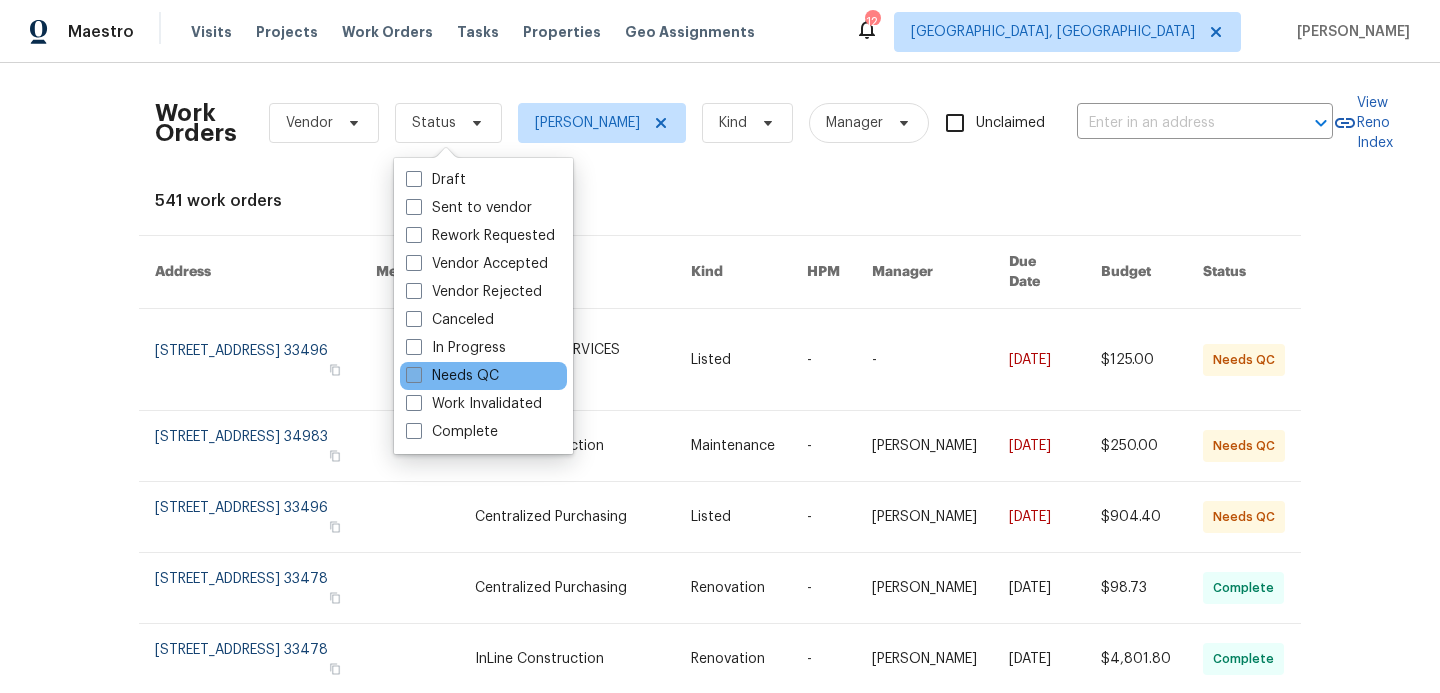 click at bounding box center (414, 375) 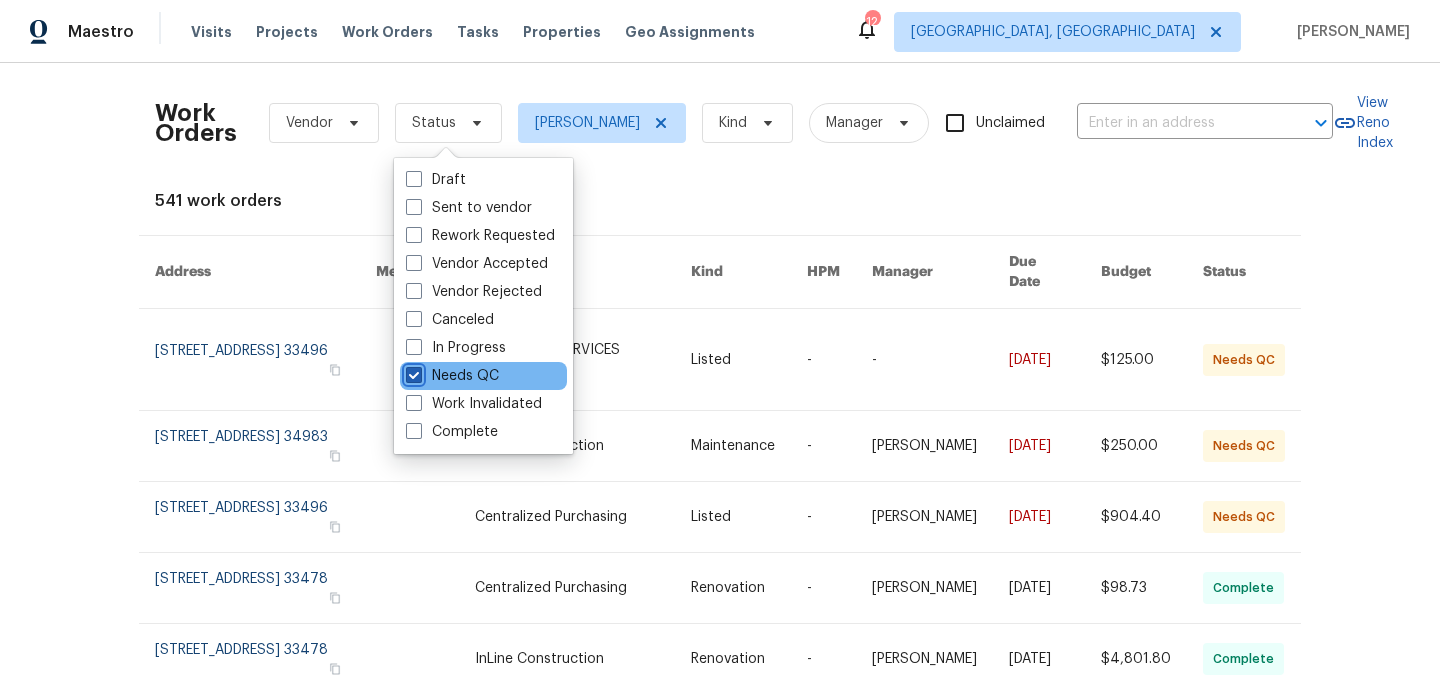 checkbox on "true" 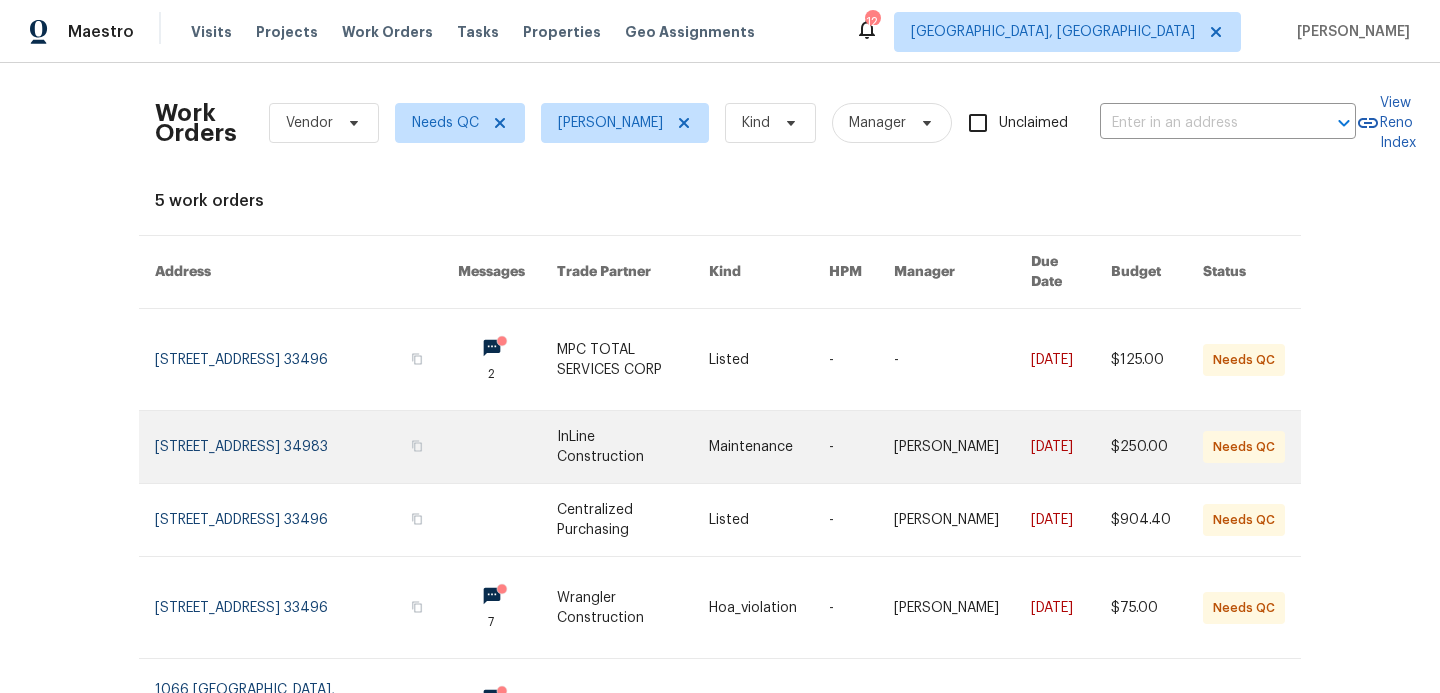 click at bounding box center (507, 447) 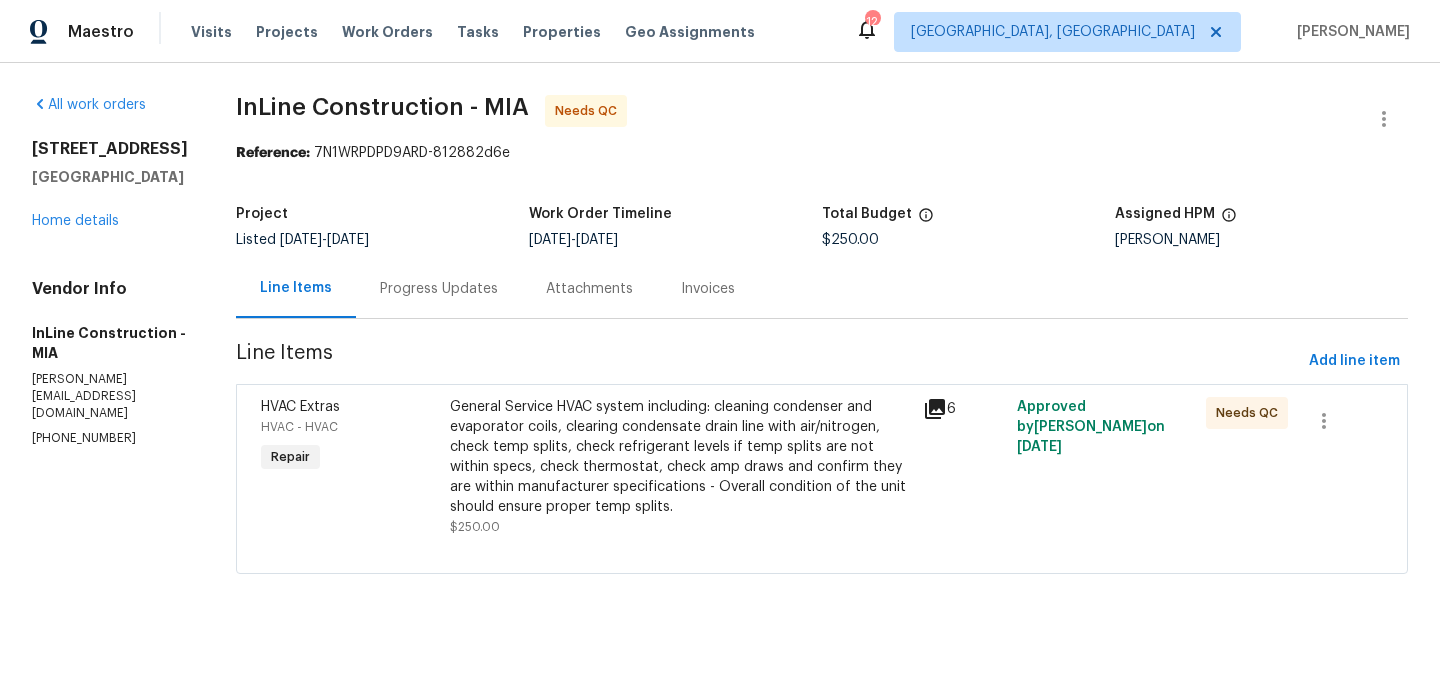 click on "General Service HVAC system including: cleaning condenser and evaporator coils, clearing condensate drain line with air/nitrogen, check temp splits, check refrigerant levels if temp splits are not within specs, check thermostat, check amp draws and confirm they are within manufacturer specifications - Overall condition of the unit should ensure proper temp splits." at bounding box center [680, 457] 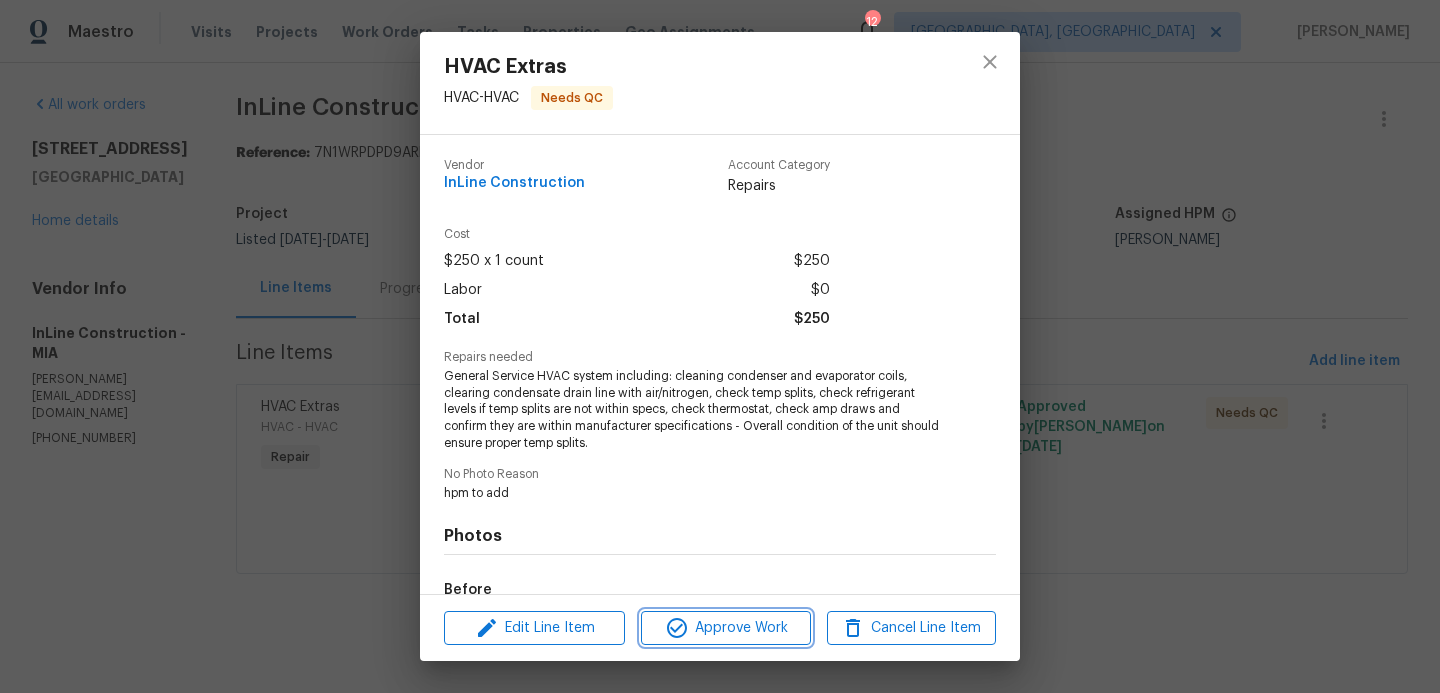 click on "Approve Work" at bounding box center [725, 628] 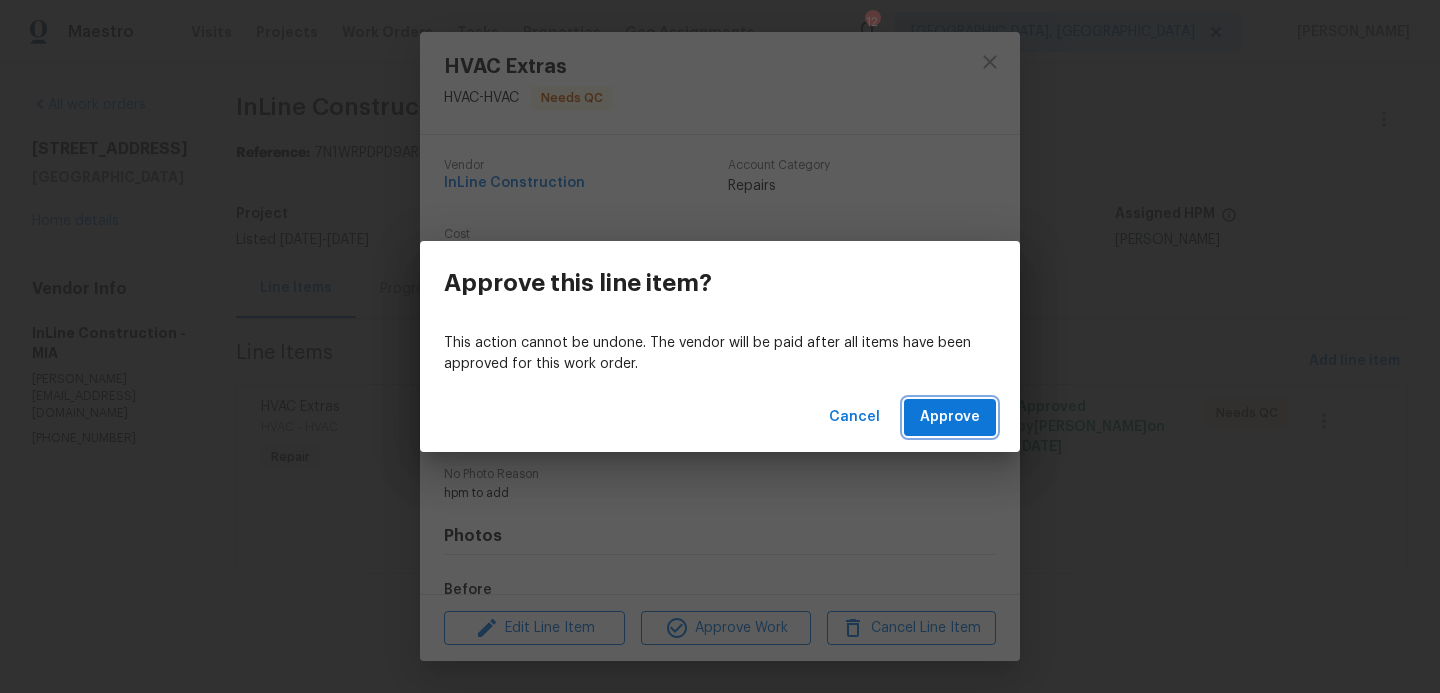 click on "Approve" at bounding box center [950, 417] 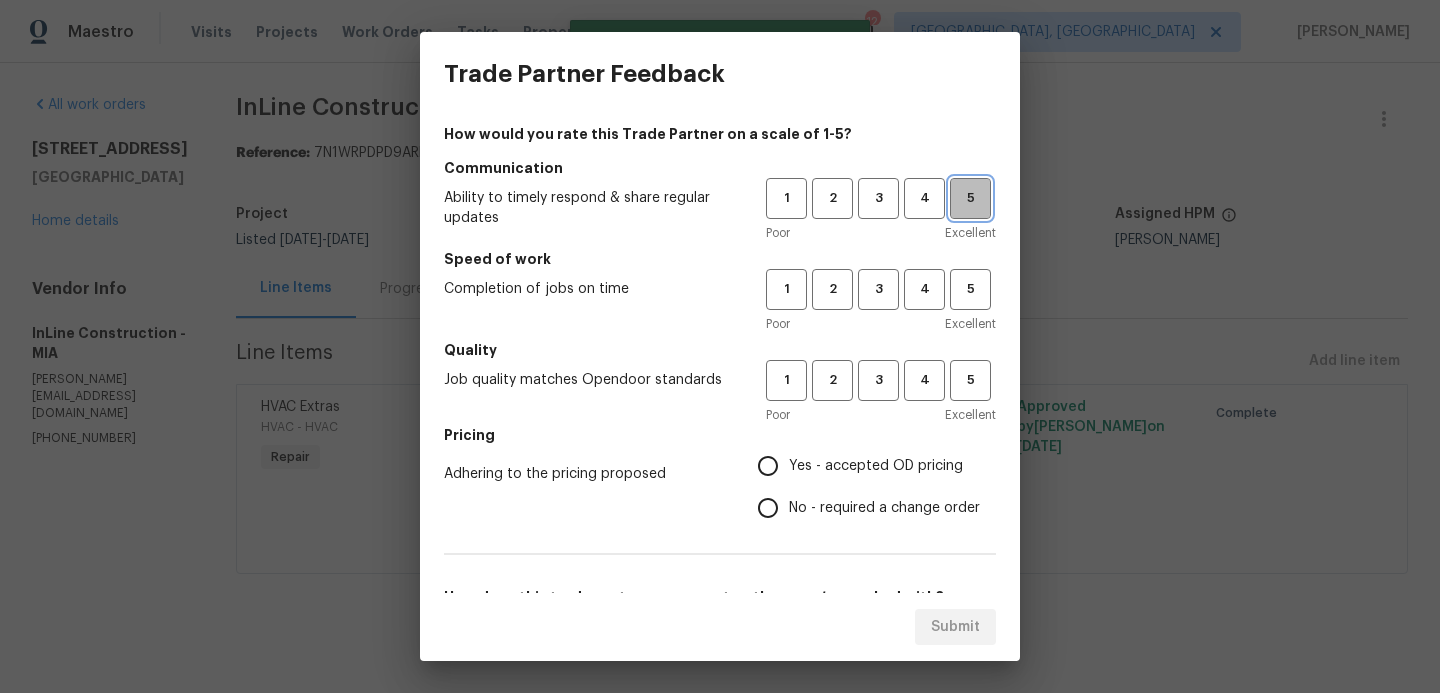 click on "5" at bounding box center (970, 198) 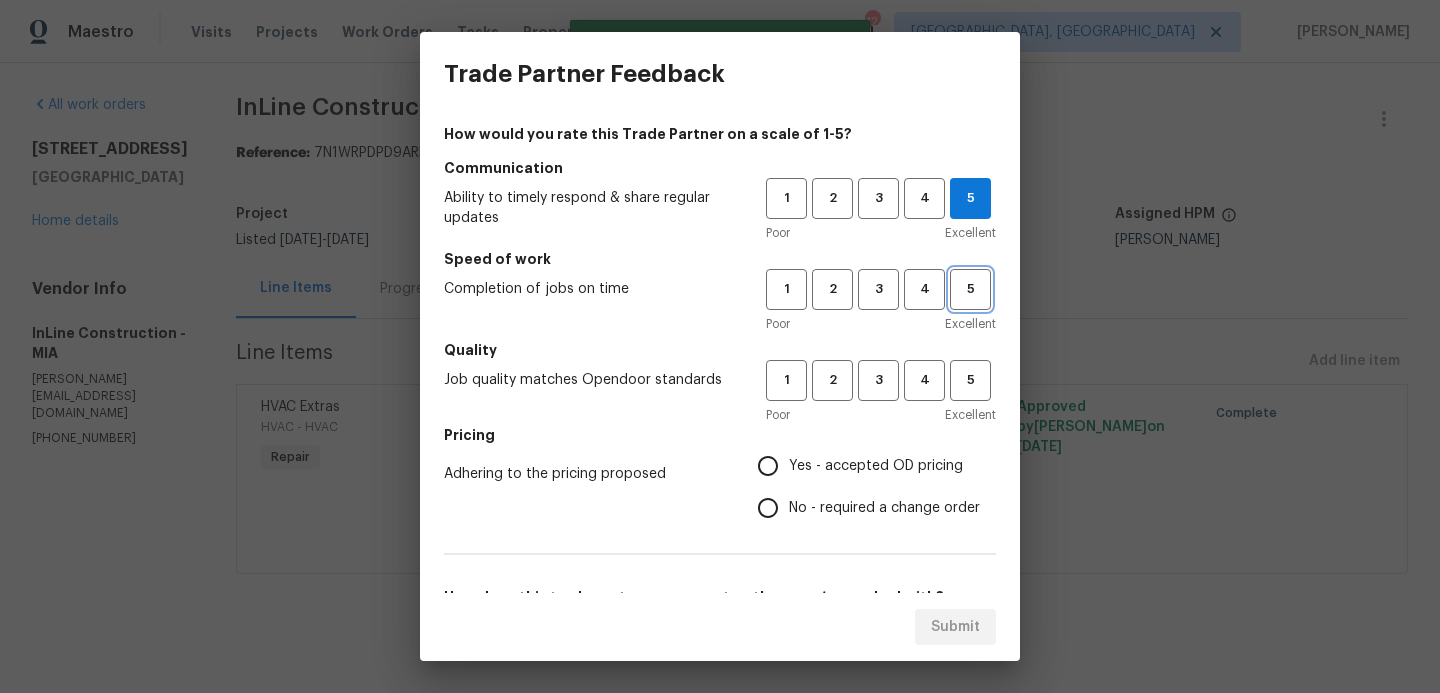 click on "5" at bounding box center (970, 289) 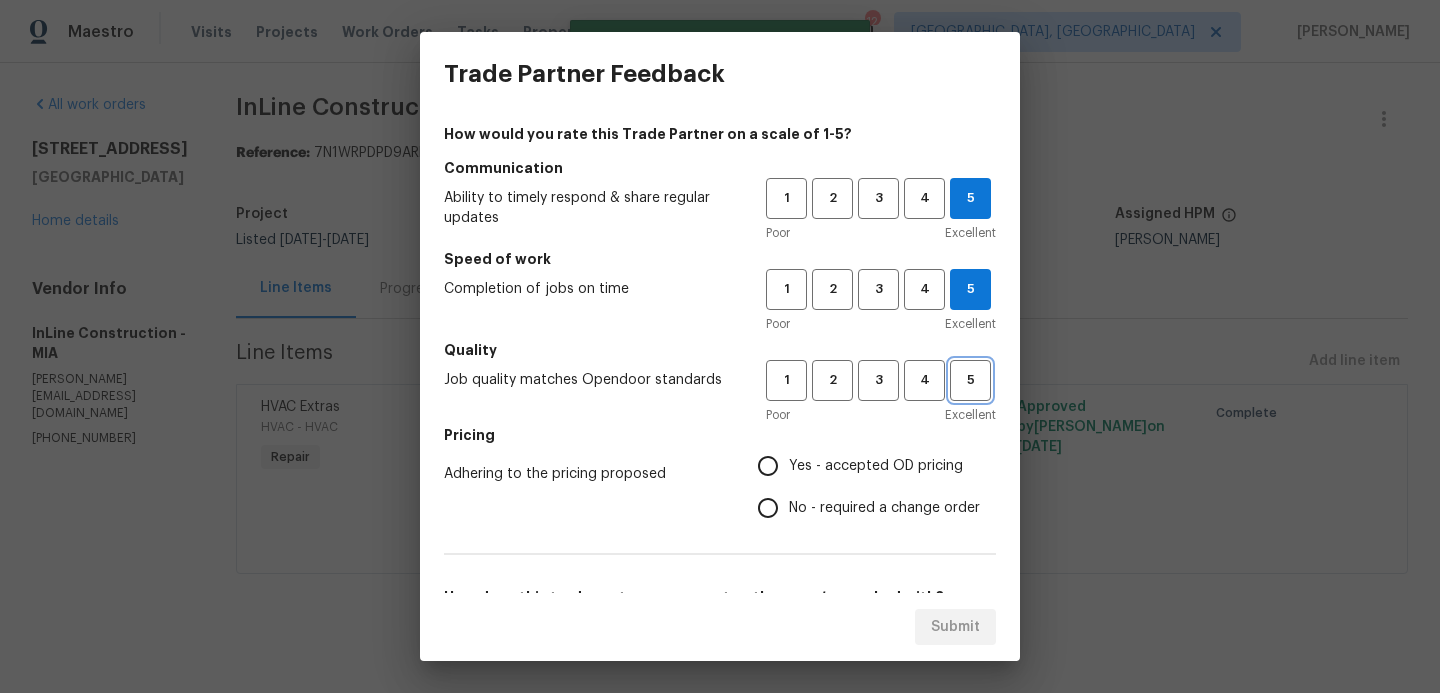 click on "5" at bounding box center [970, 380] 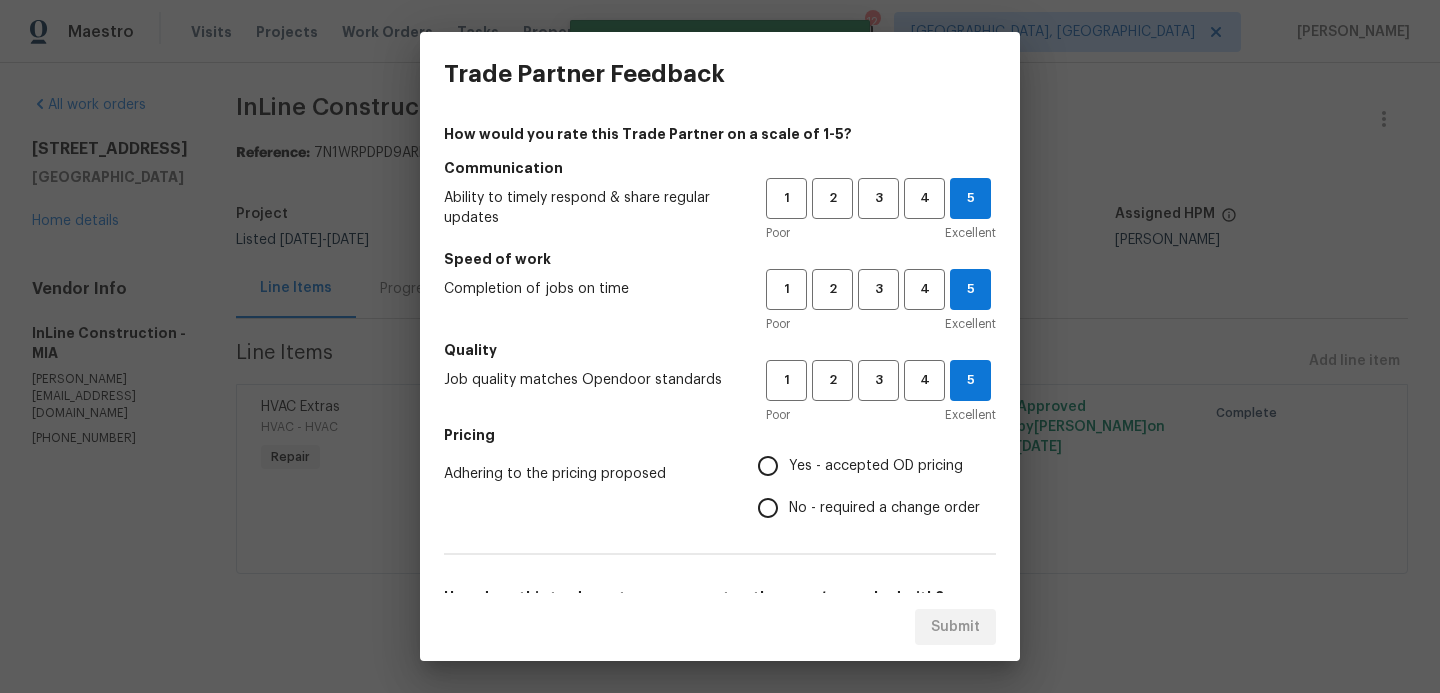 click on "Yes - accepted OD pricing" at bounding box center (768, 466) 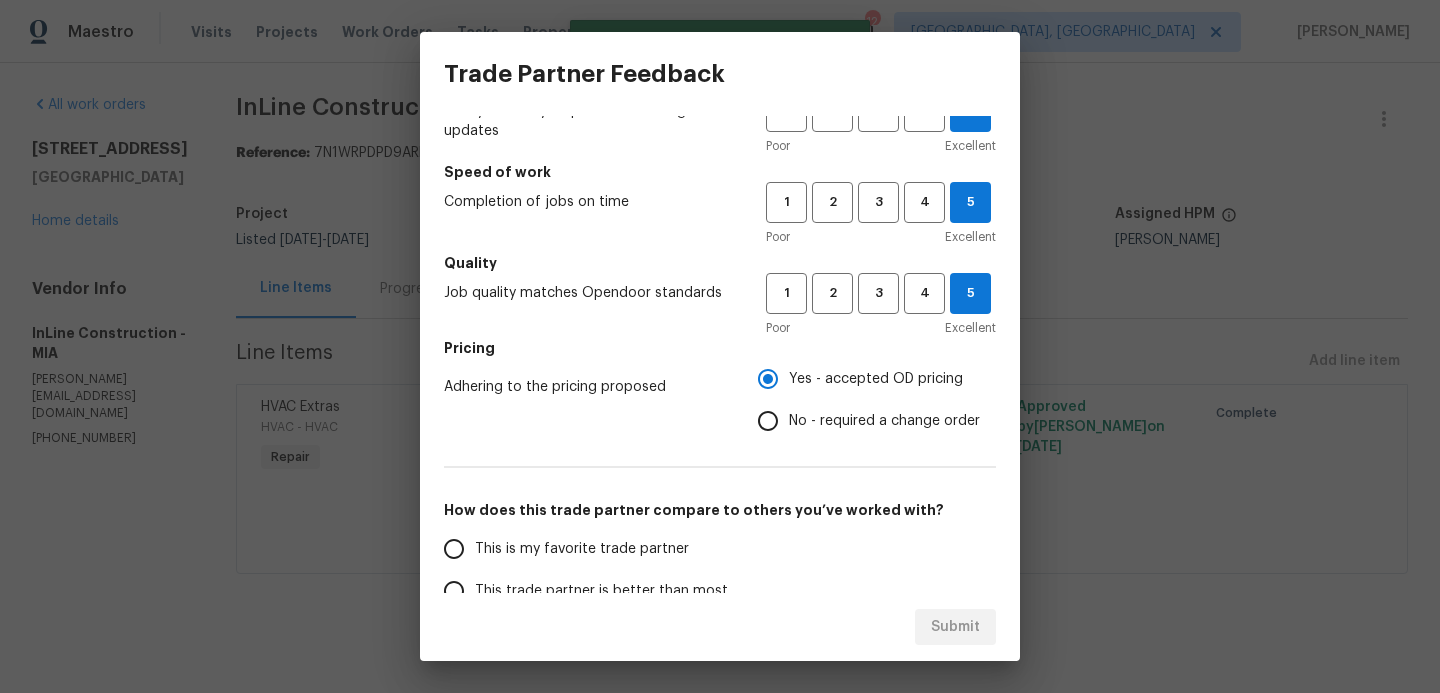 scroll, scrollTop: 104, scrollLeft: 0, axis: vertical 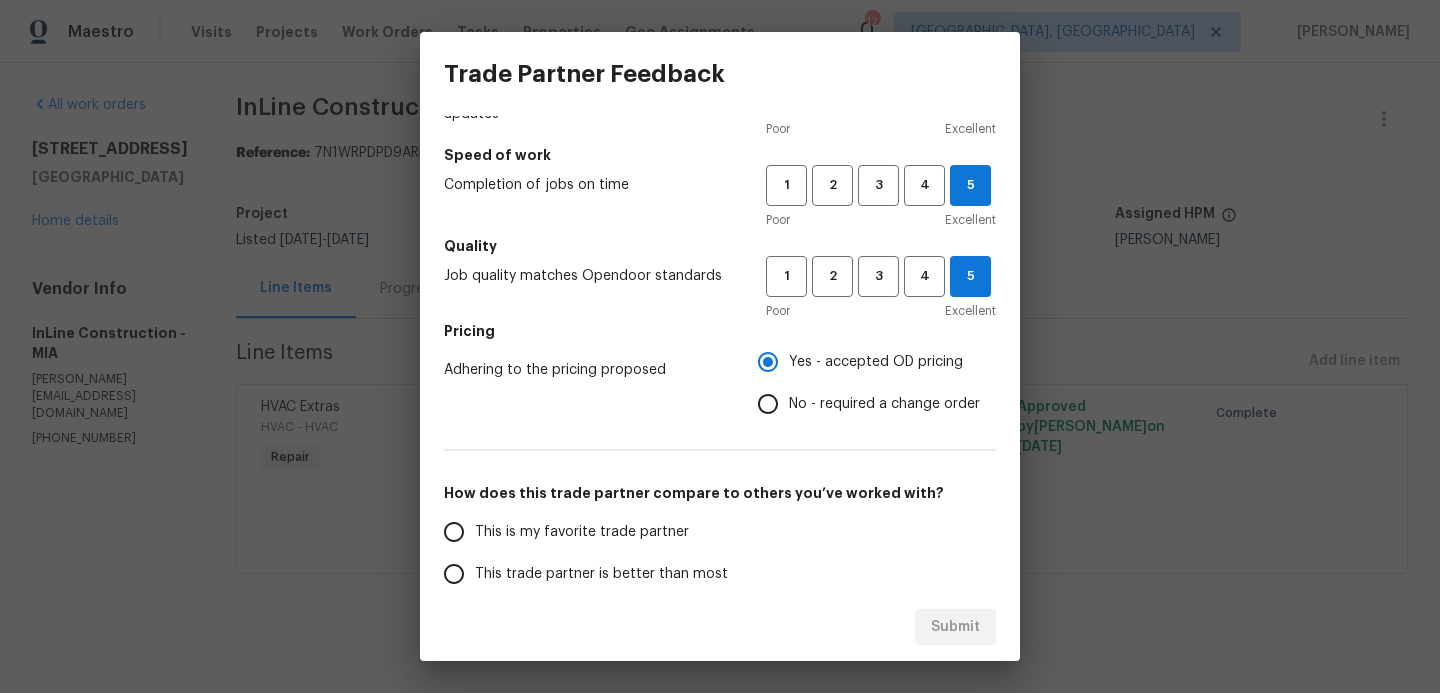 click on "This trade partner is better than most" at bounding box center (454, 574) 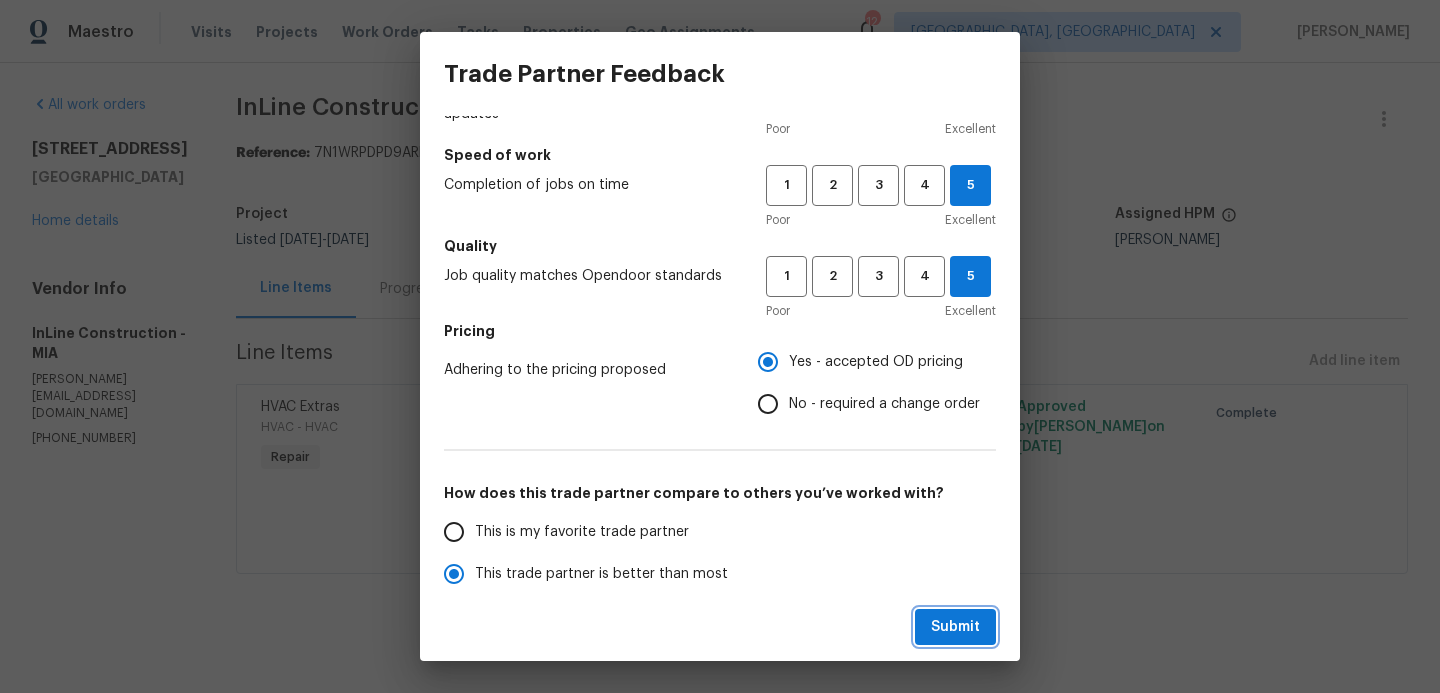 click on "Submit" at bounding box center (955, 627) 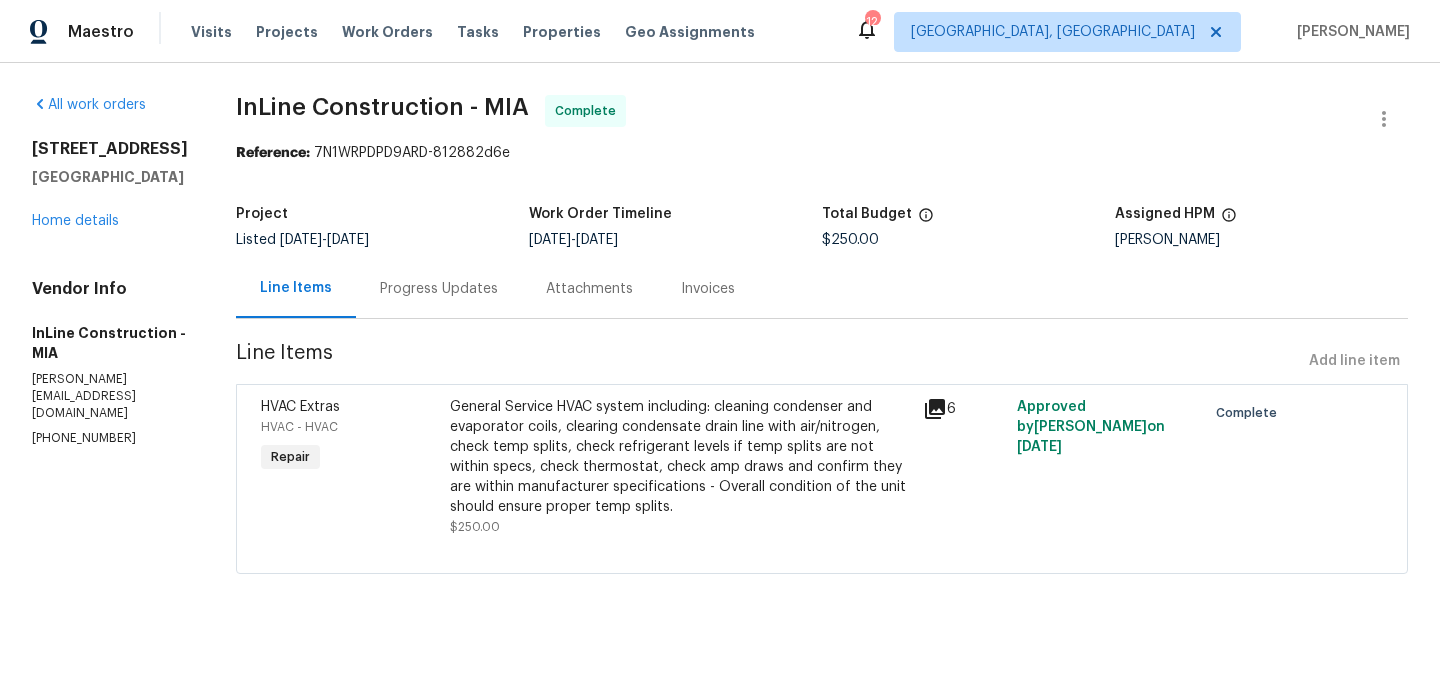 radio on "false" 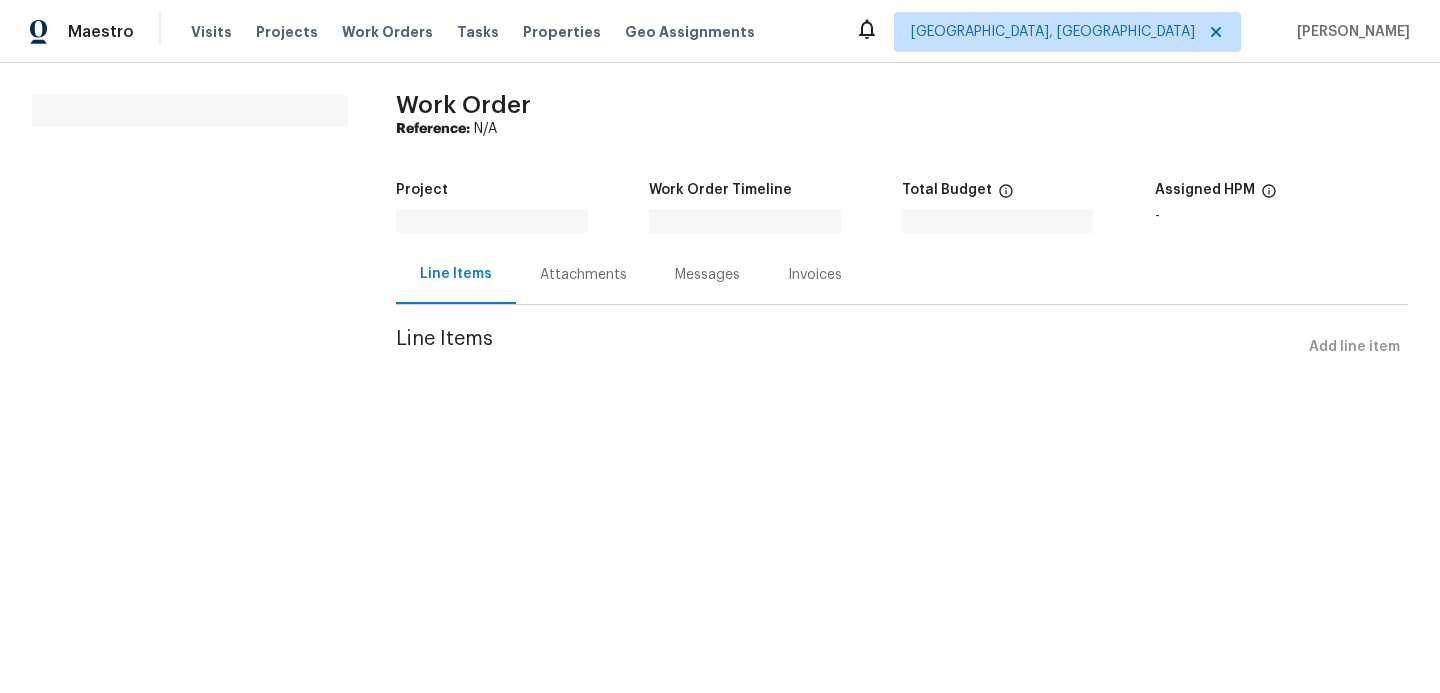 scroll, scrollTop: 0, scrollLeft: 0, axis: both 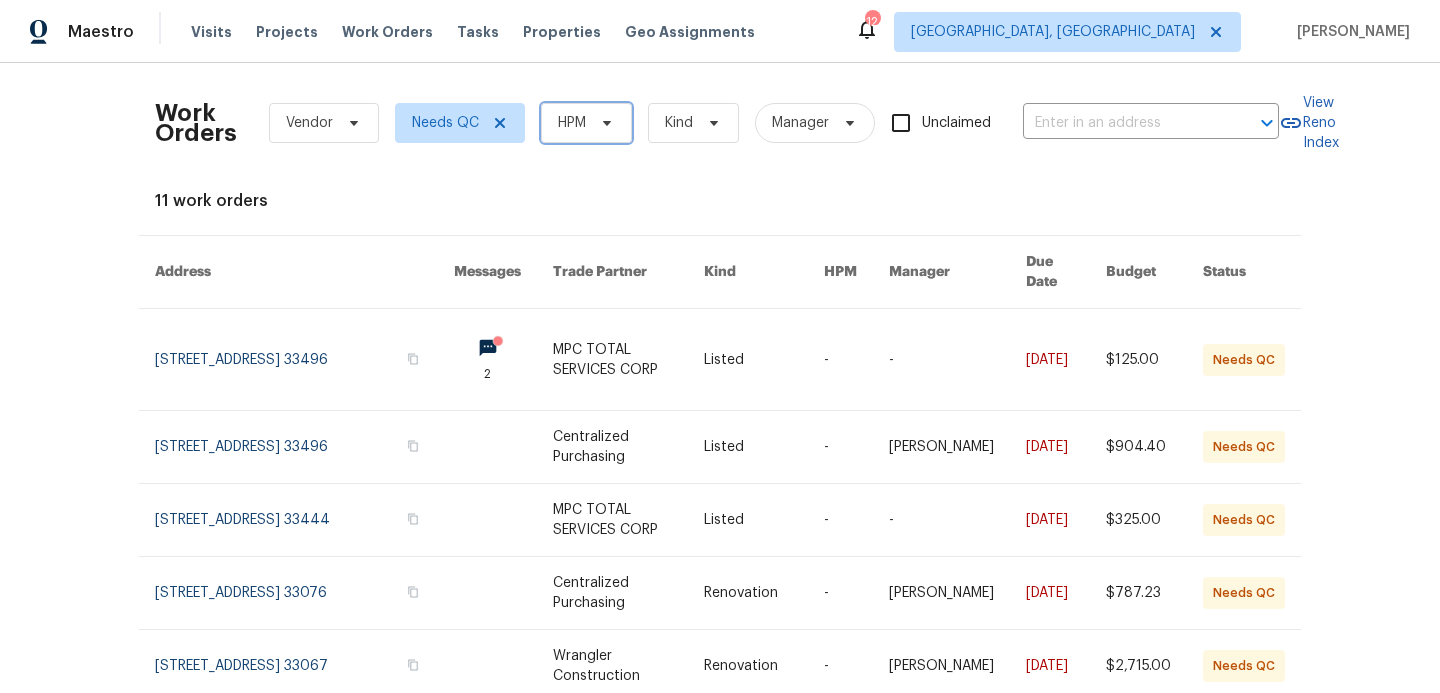 click on "HPM" at bounding box center (572, 123) 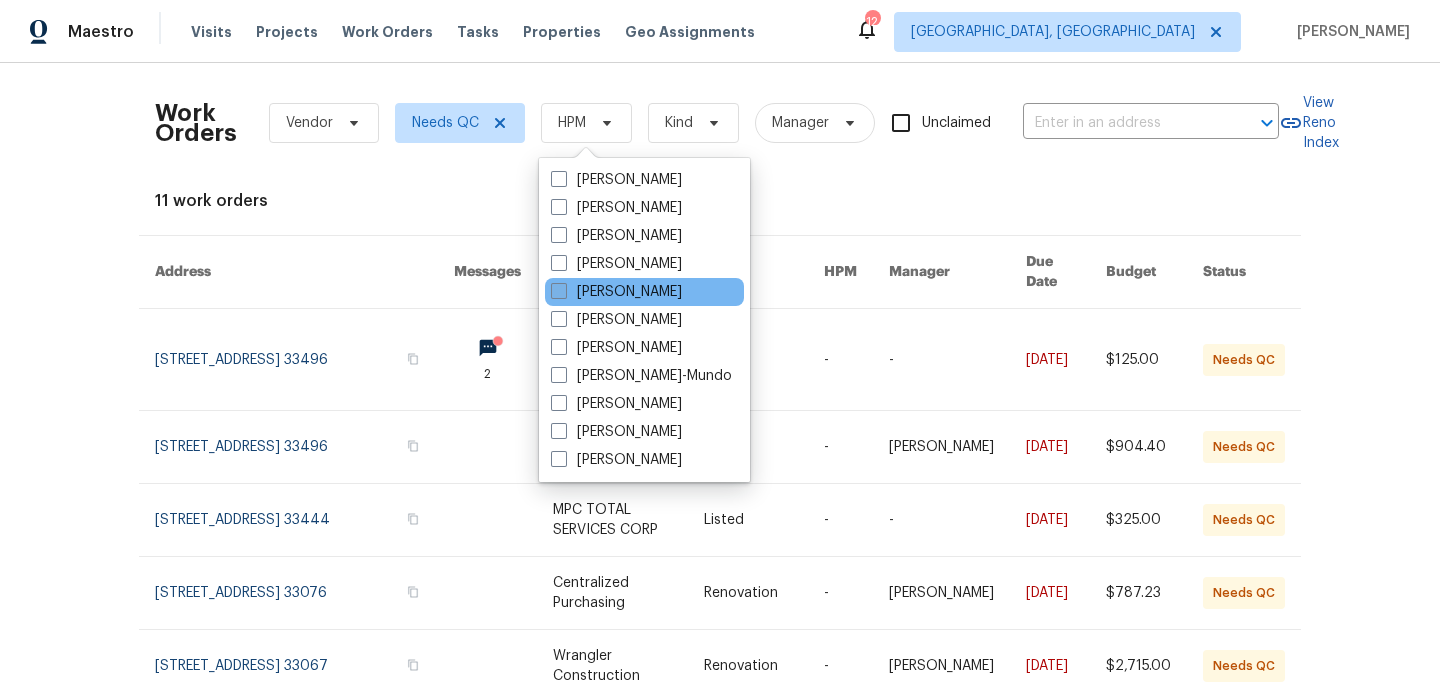 click at bounding box center [559, 291] 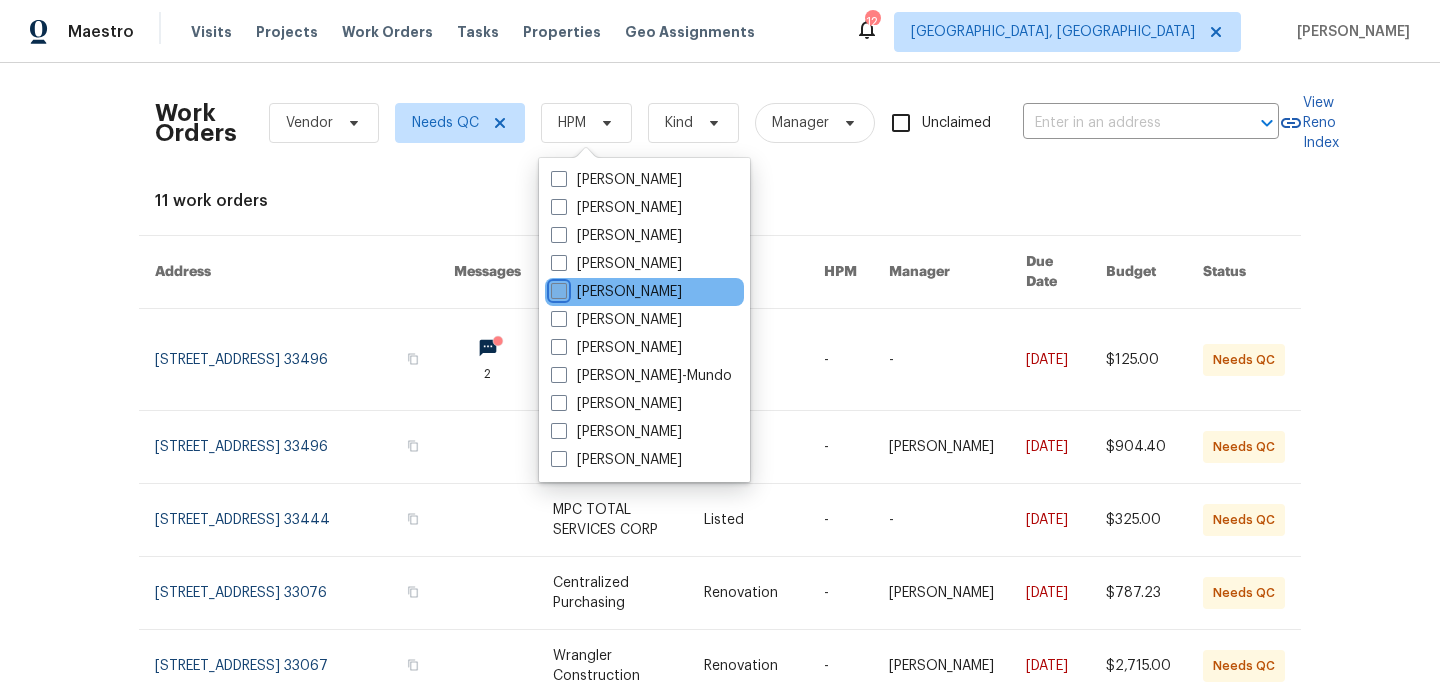 click on "[PERSON_NAME]" at bounding box center [557, 288] 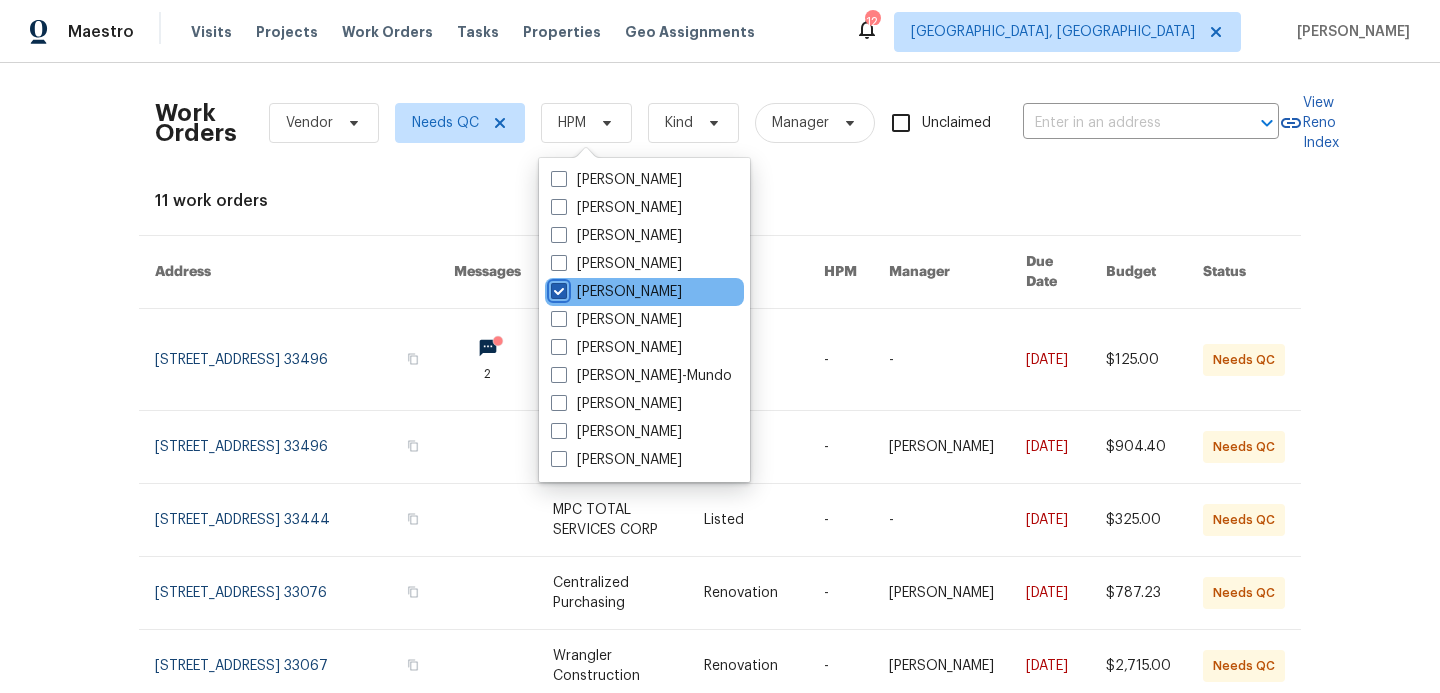 checkbox on "true" 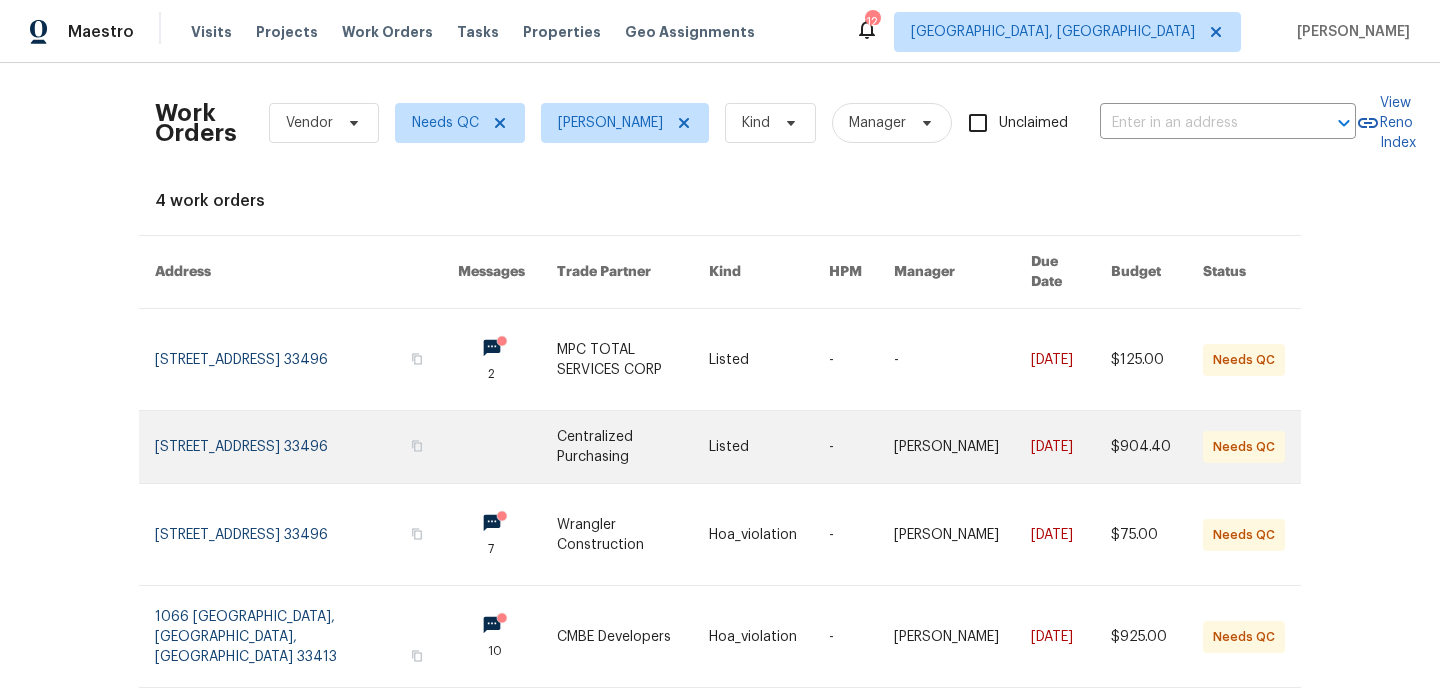 scroll, scrollTop: 41, scrollLeft: 0, axis: vertical 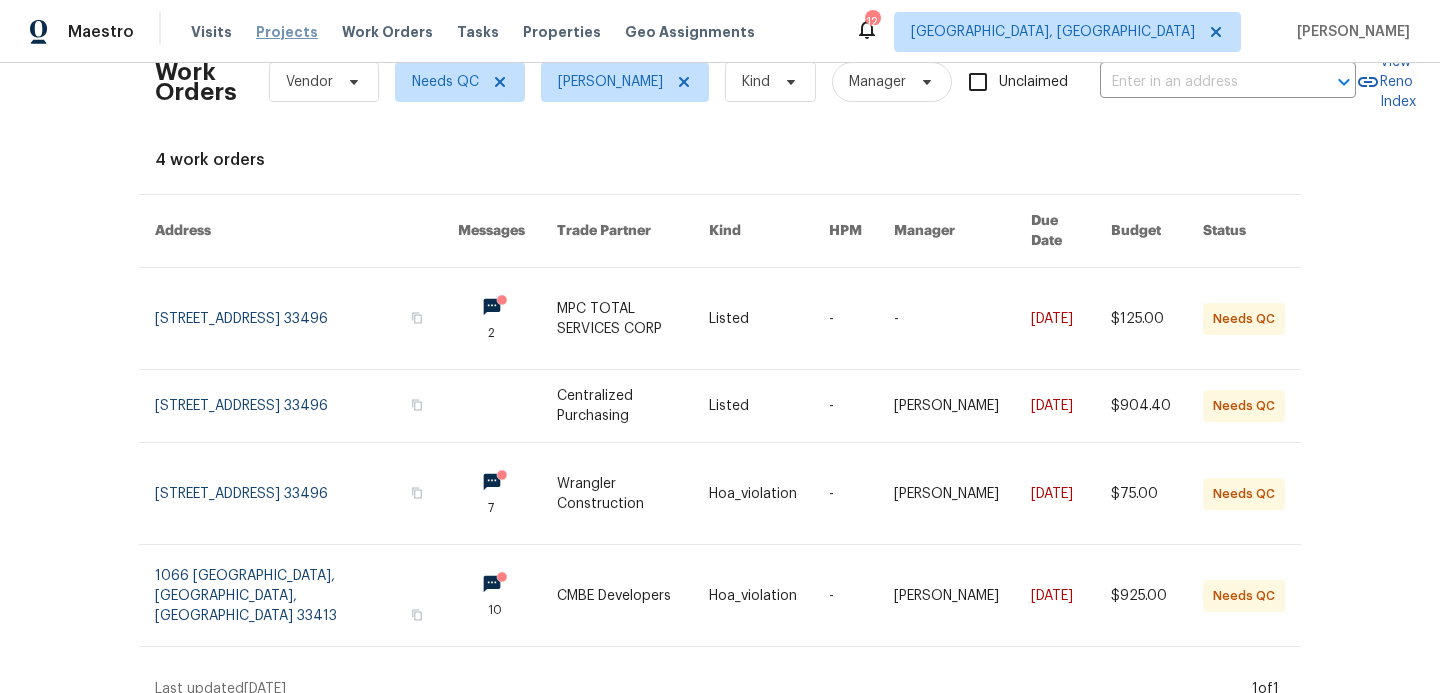 click on "Projects" at bounding box center [287, 32] 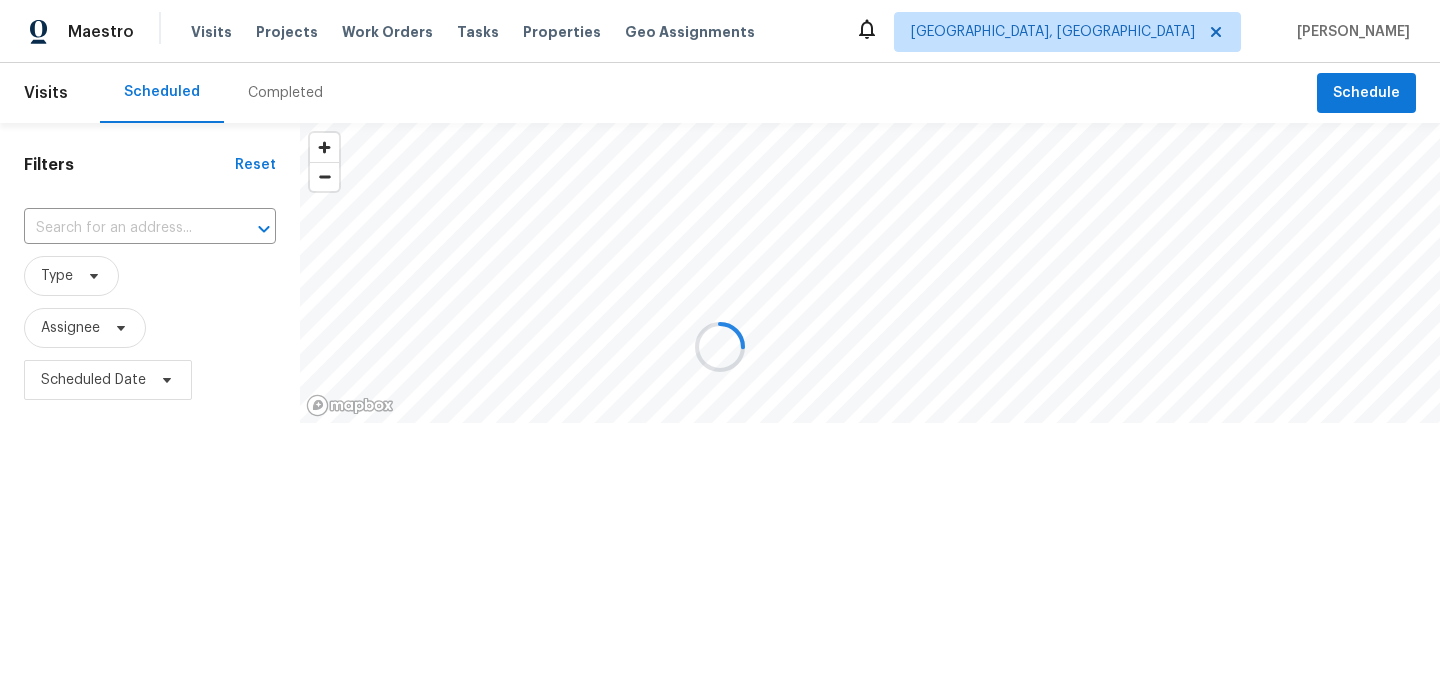 scroll, scrollTop: 0, scrollLeft: 0, axis: both 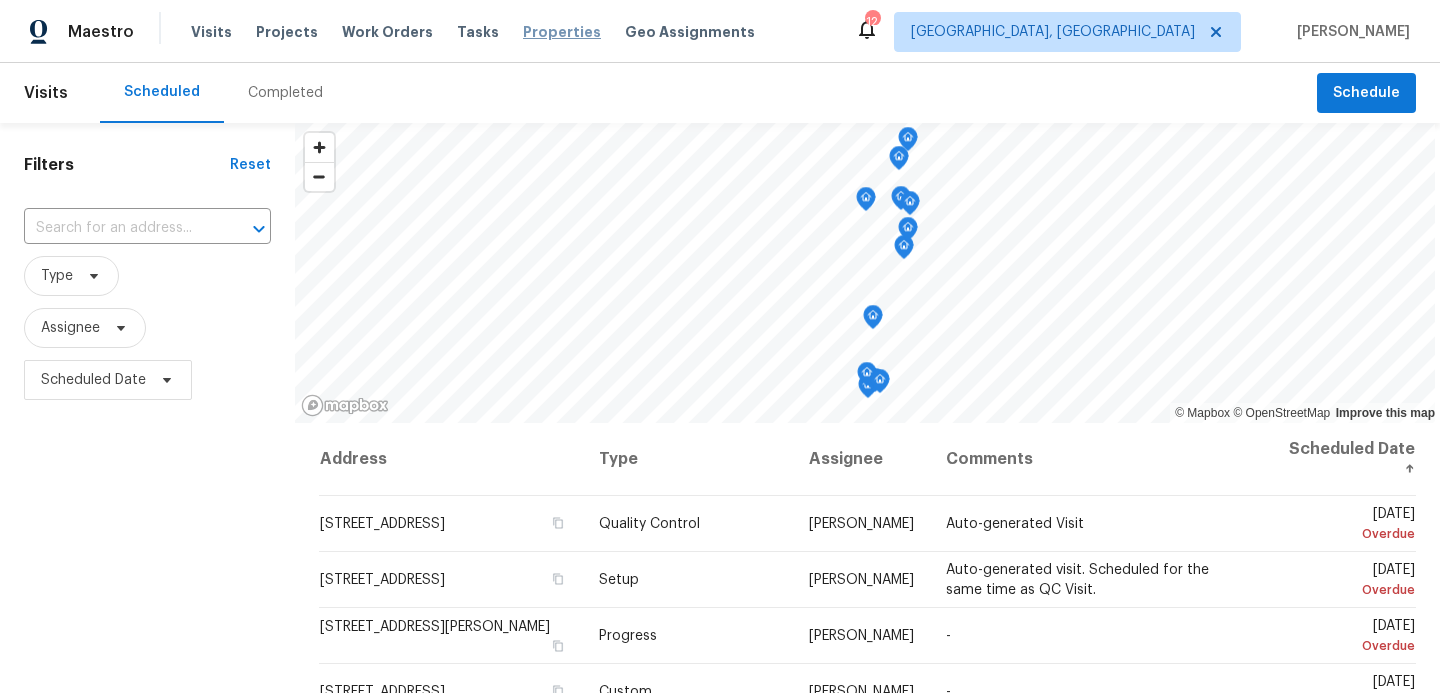 click on "Properties" at bounding box center (562, 32) 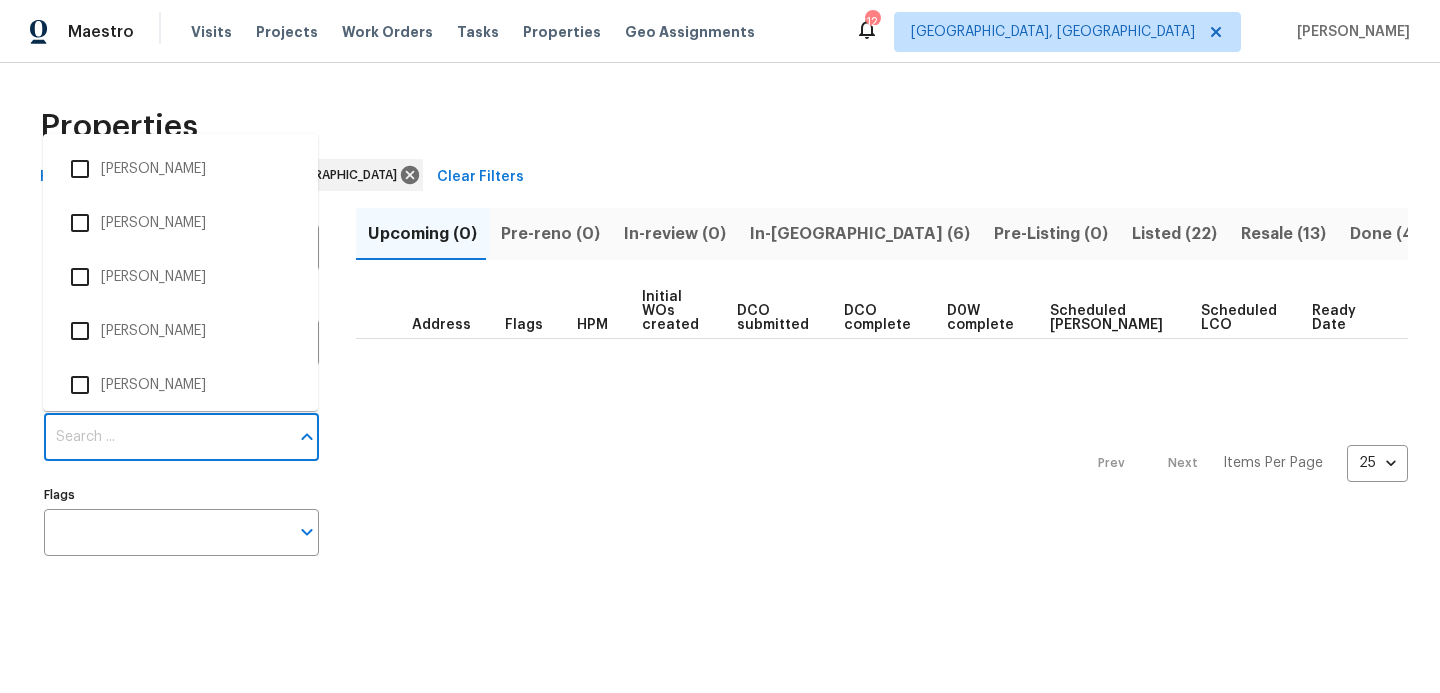click on "Individuals" at bounding box center (166, 437) 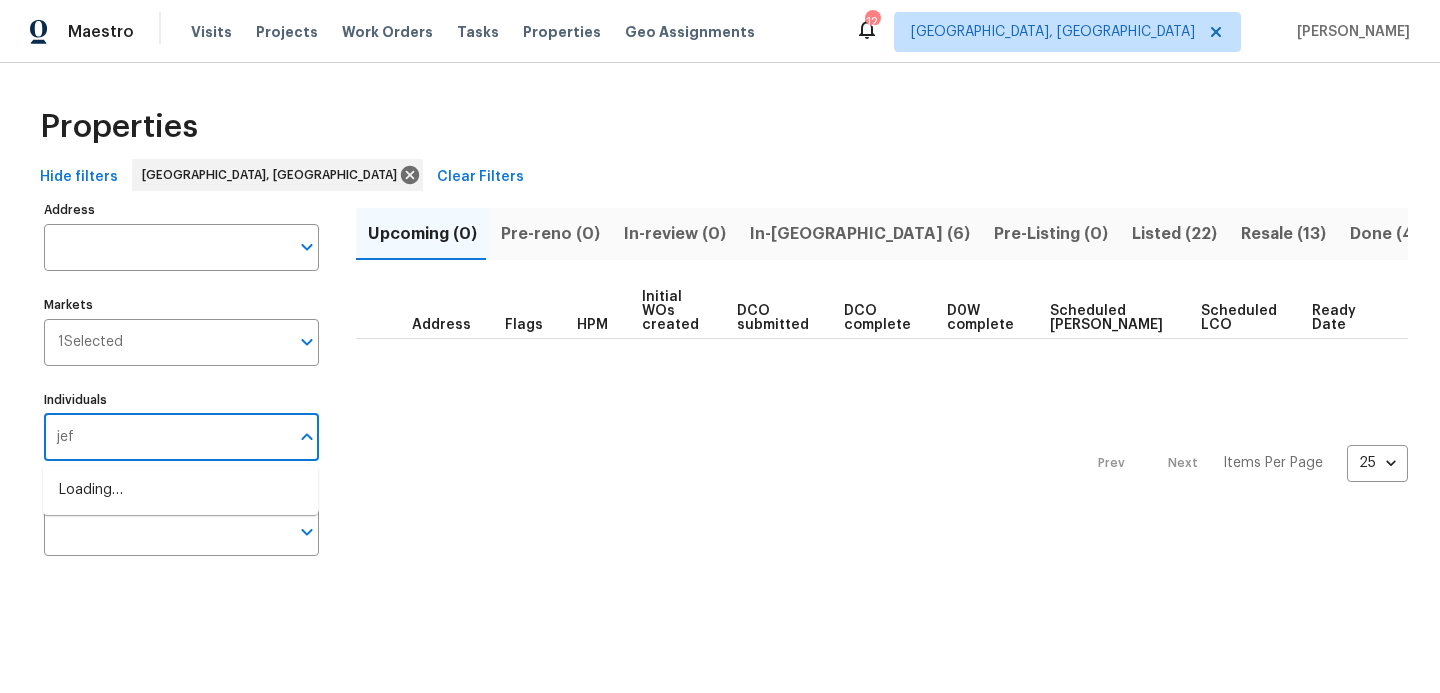 type on "[PERSON_NAME]" 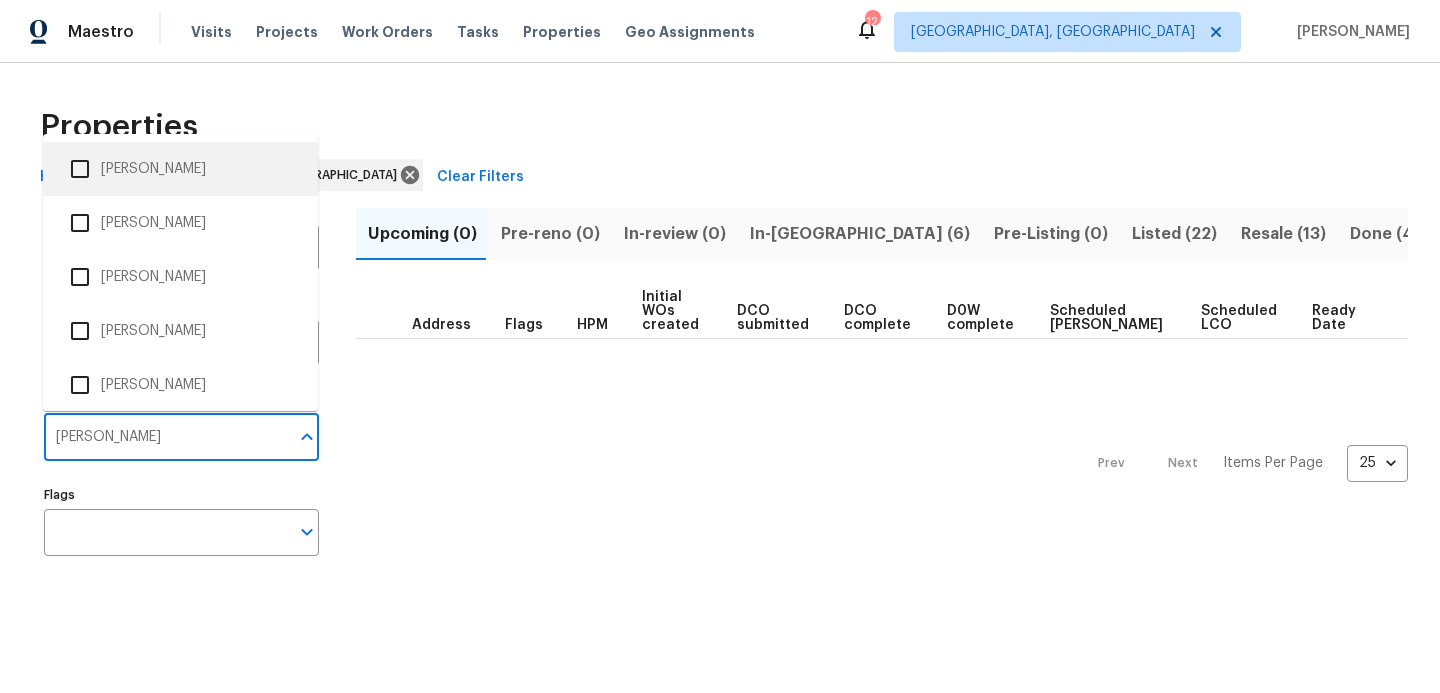click at bounding box center [80, 169] 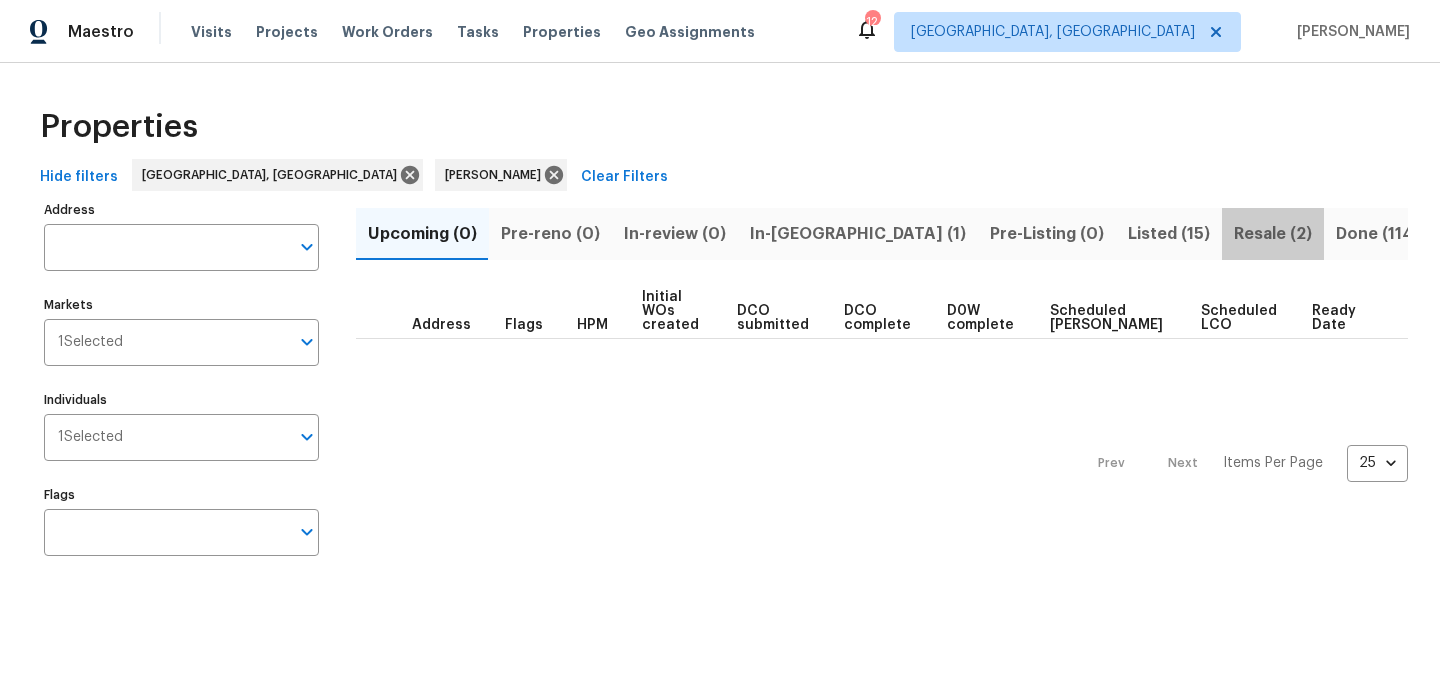 click on "Resale (2)" at bounding box center [1273, 234] 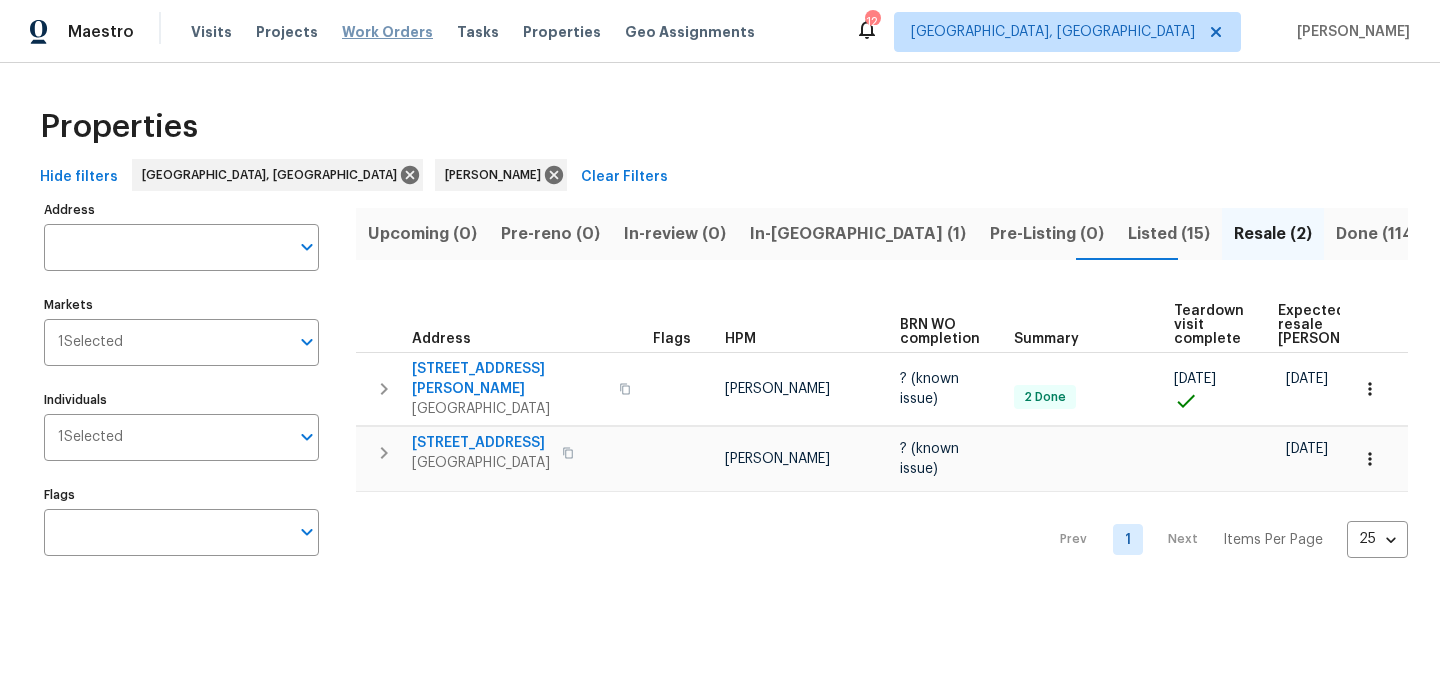 click on "Work Orders" at bounding box center (387, 32) 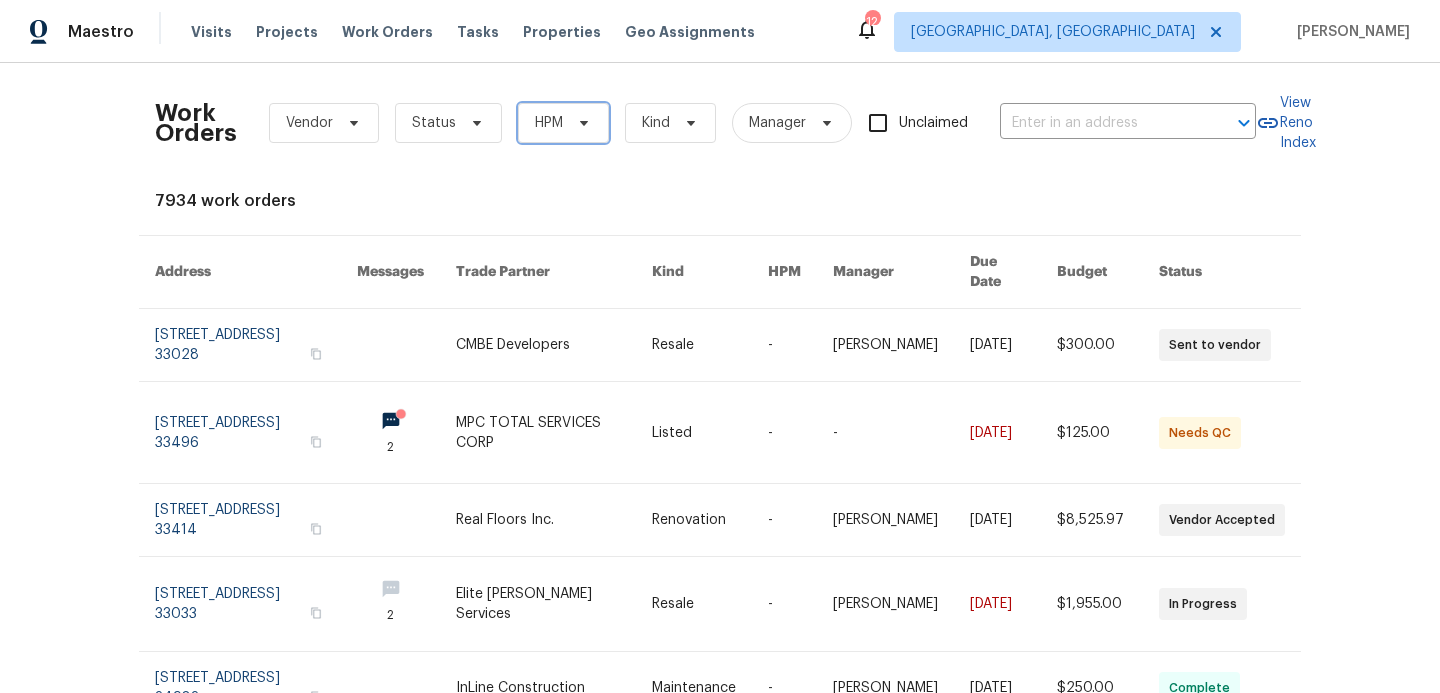 click on "HPM" at bounding box center [549, 123] 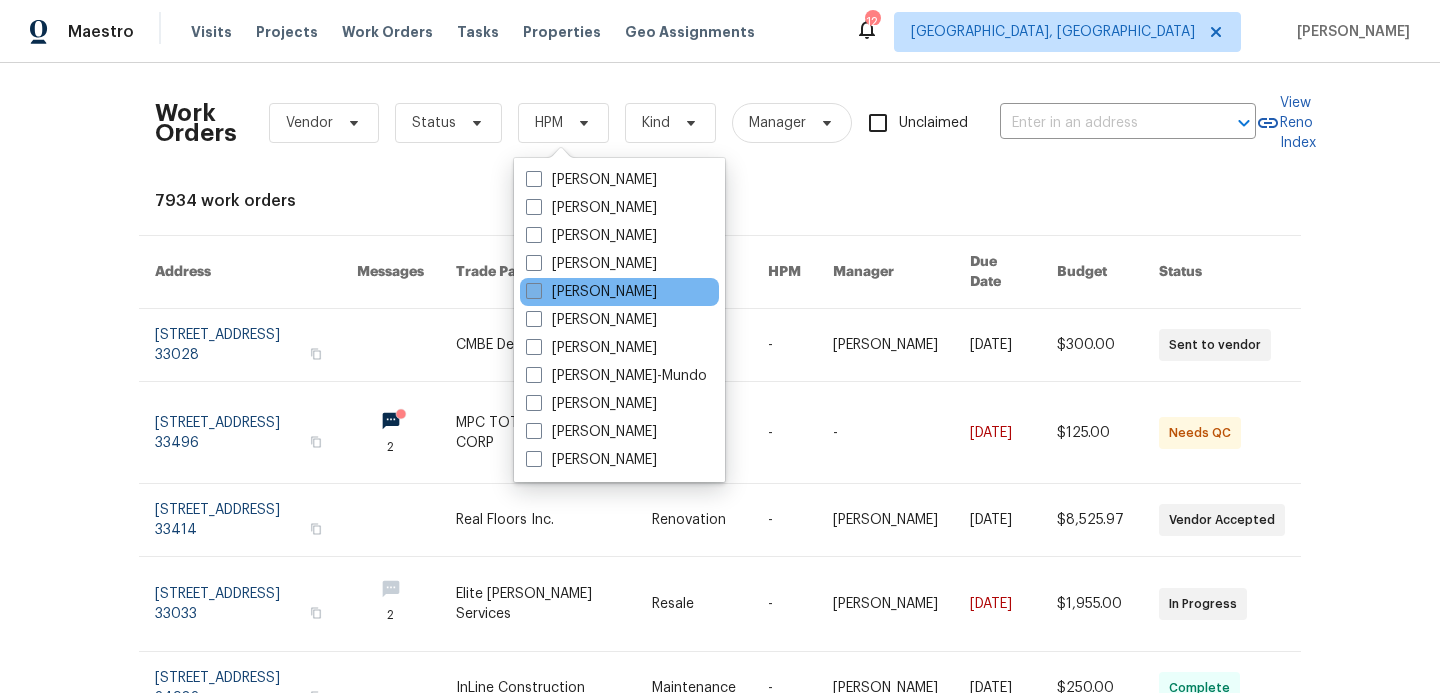 click at bounding box center [534, 291] 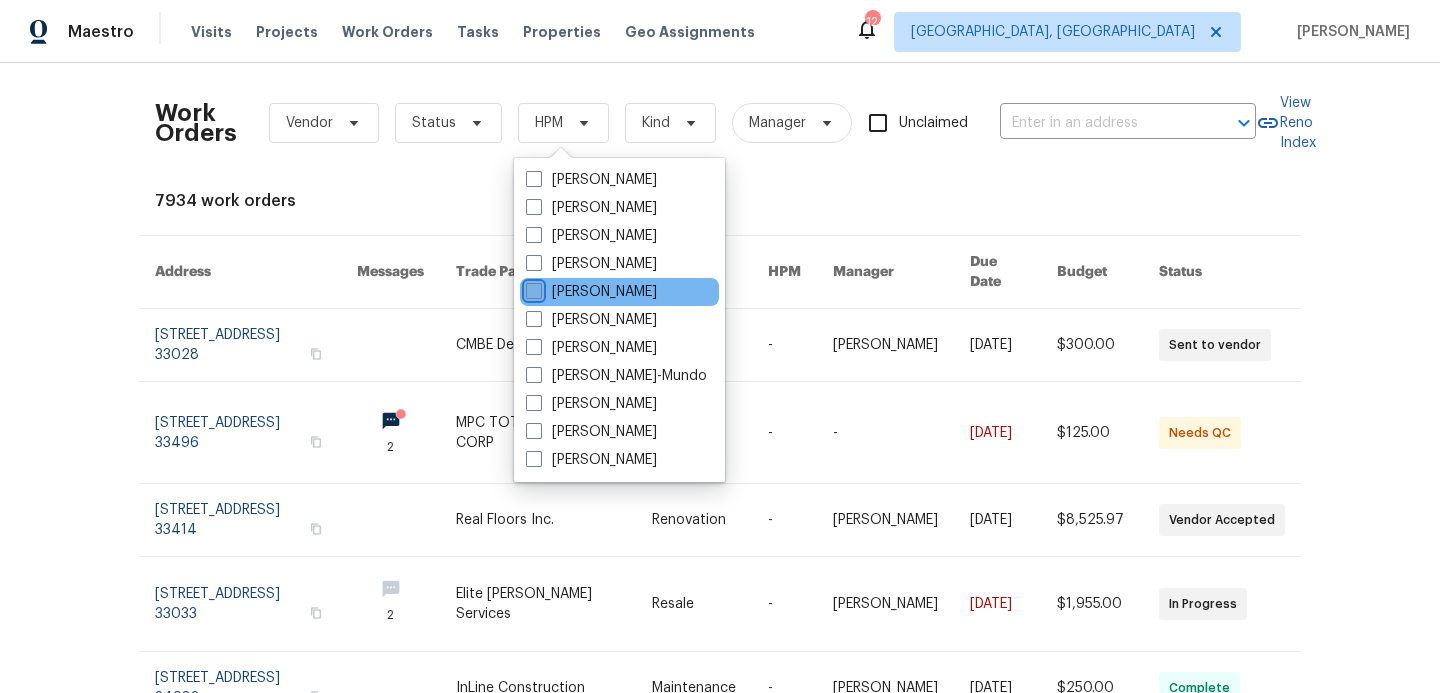 click on "[PERSON_NAME]" at bounding box center [532, 288] 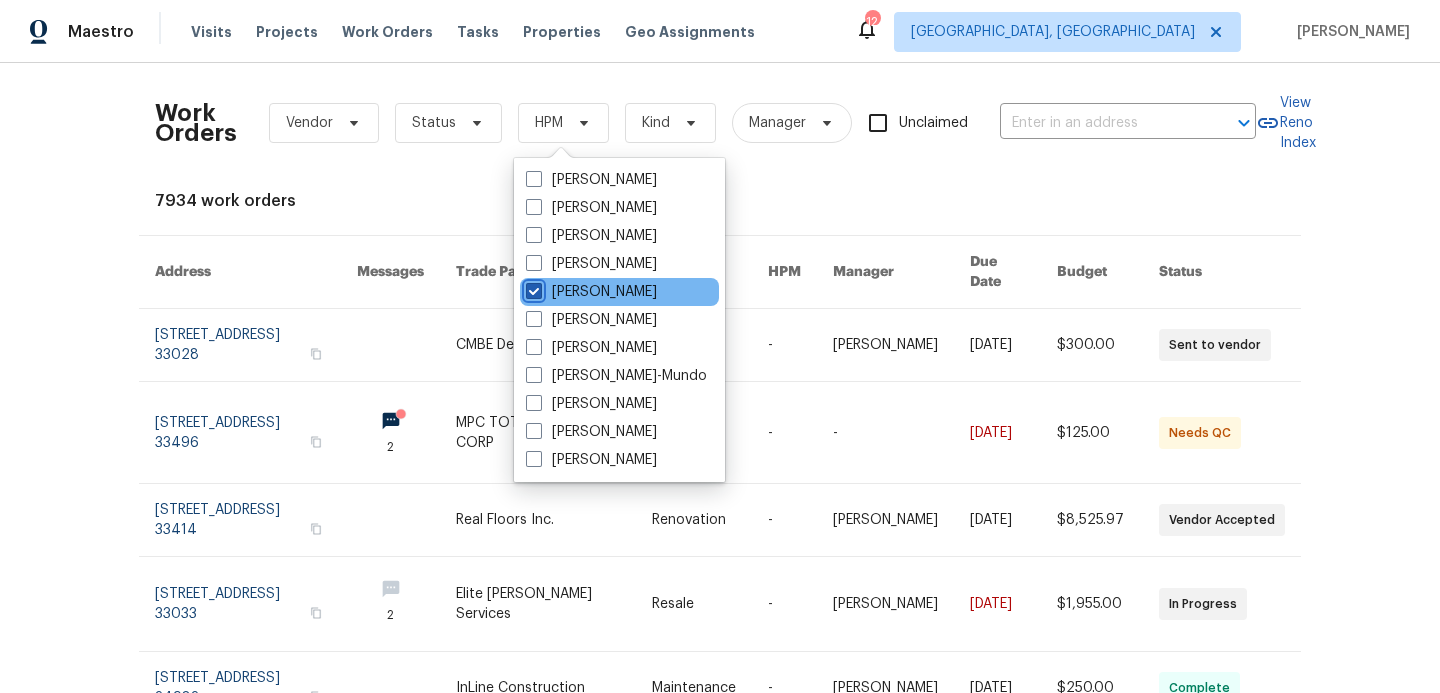 checkbox on "true" 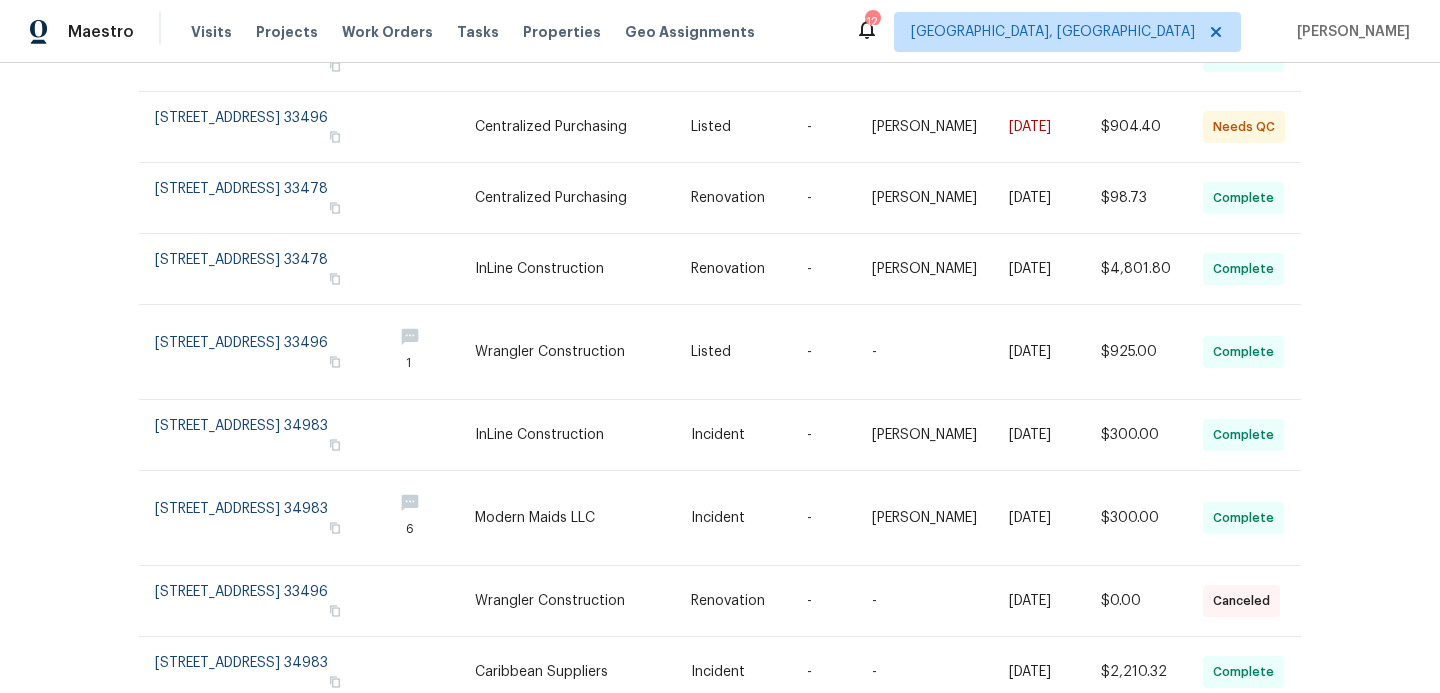 scroll, scrollTop: 463, scrollLeft: 0, axis: vertical 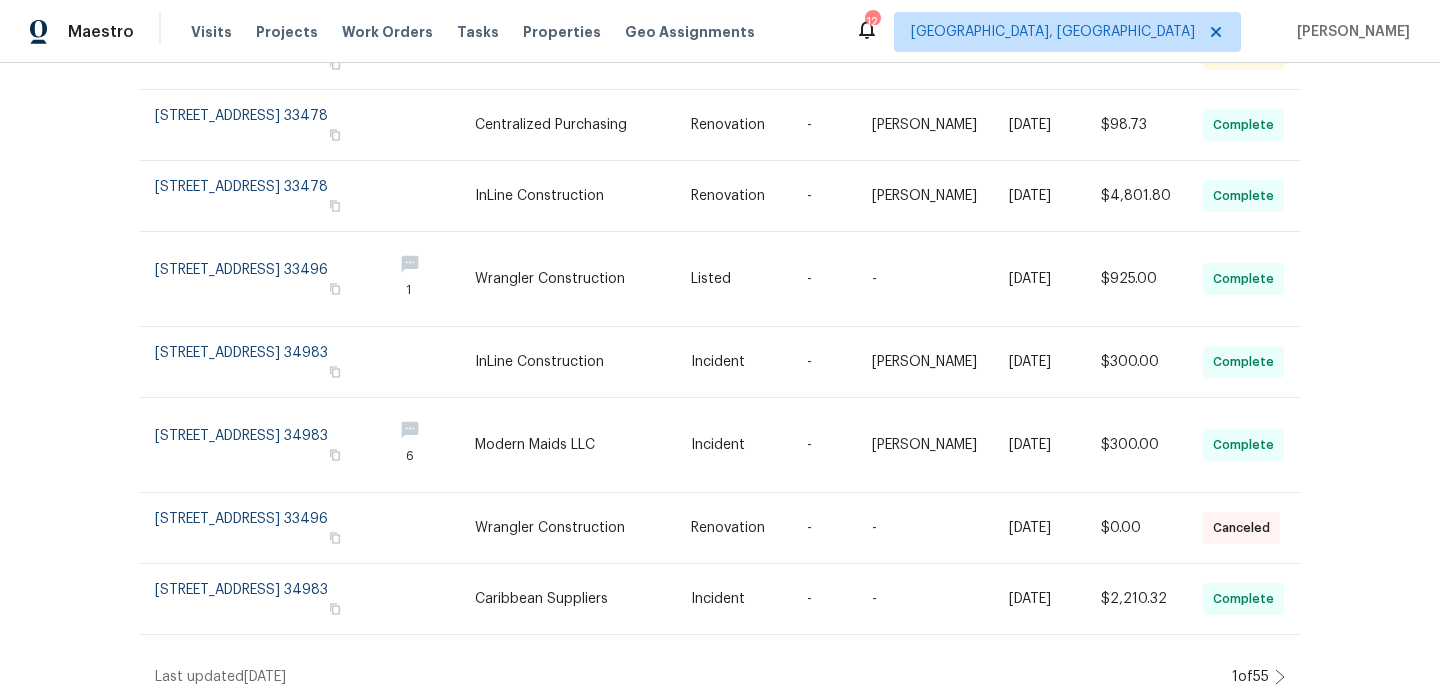 click 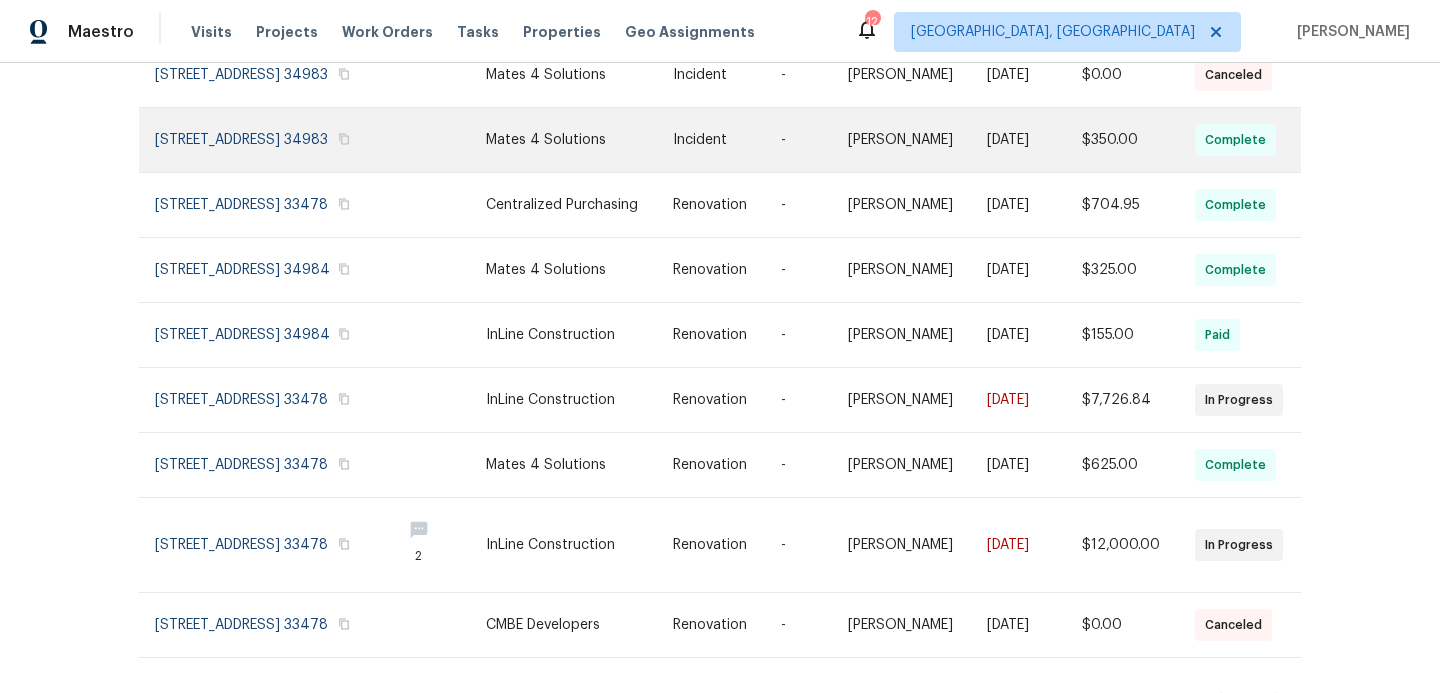scroll, scrollTop: 413, scrollLeft: 0, axis: vertical 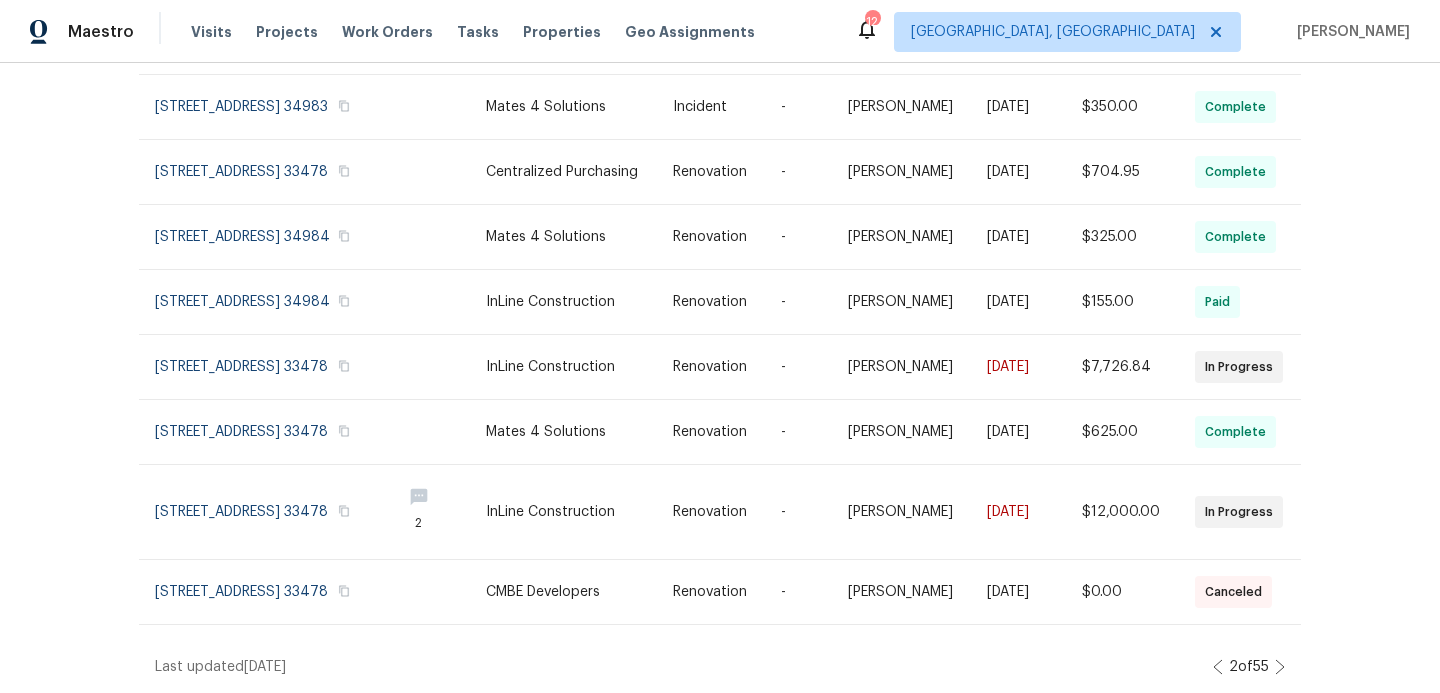 click 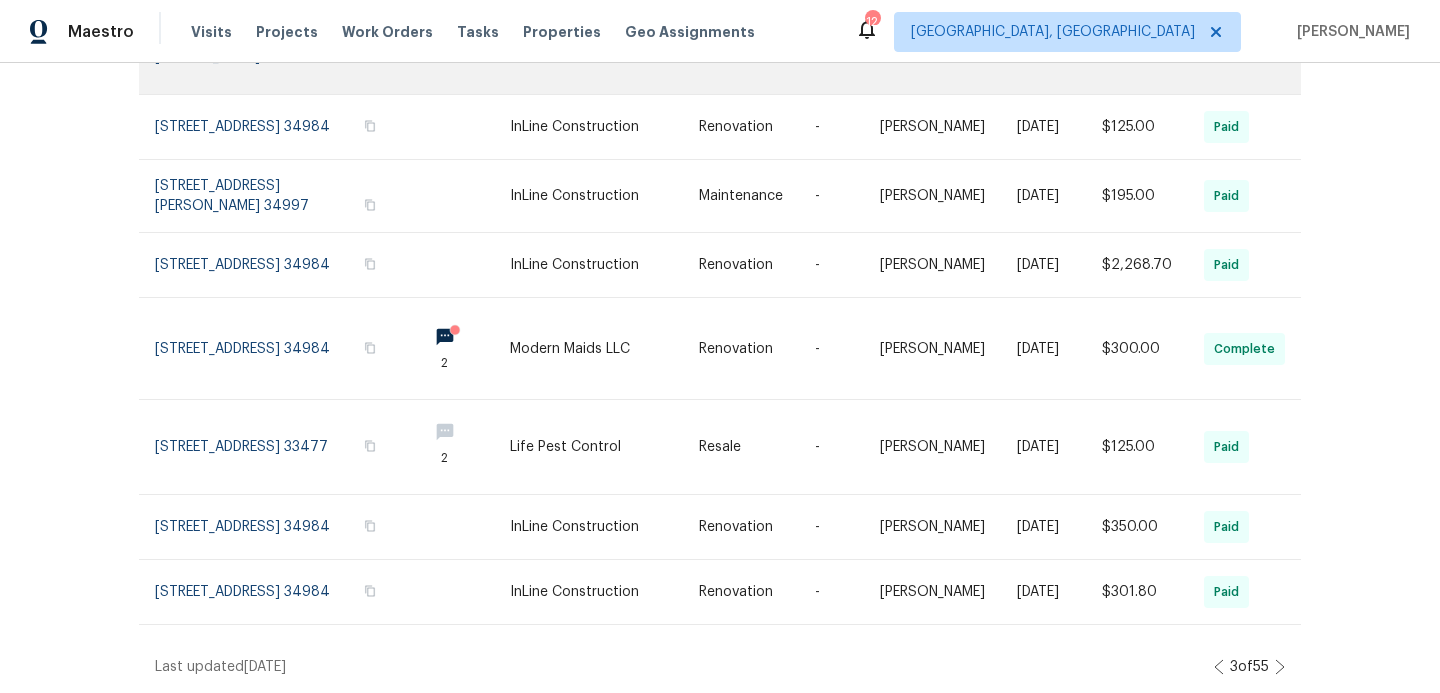 scroll, scrollTop: 0, scrollLeft: 0, axis: both 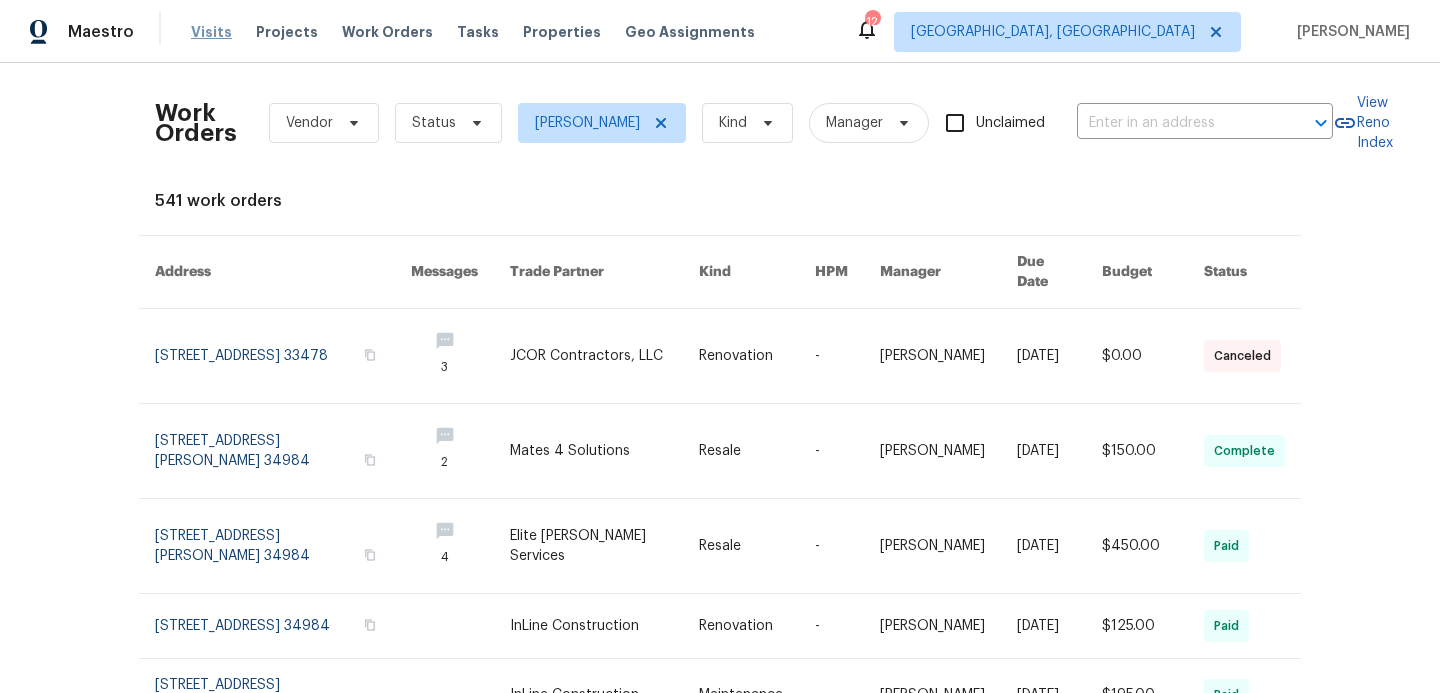 click on "Visits" at bounding box center [211, 32] 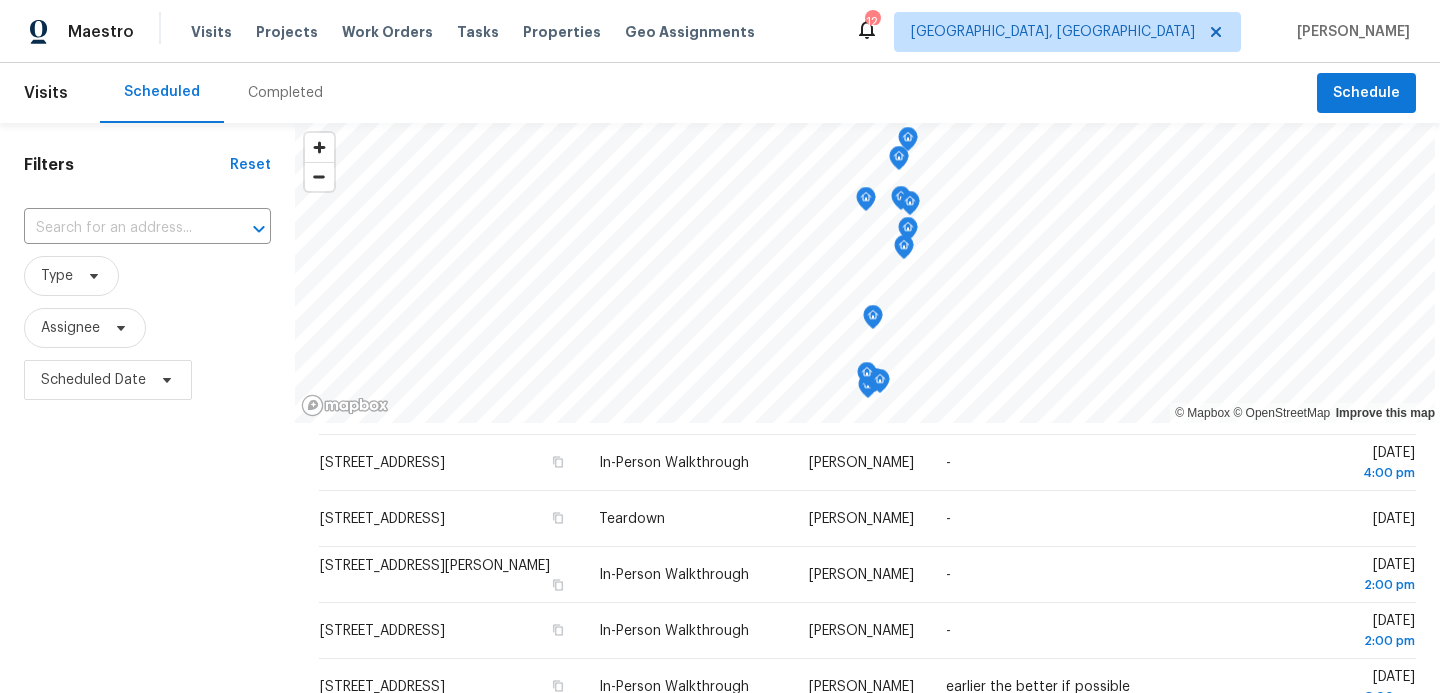scroll, scrollTop: 978, scrollLeft: 0, axis: vertical 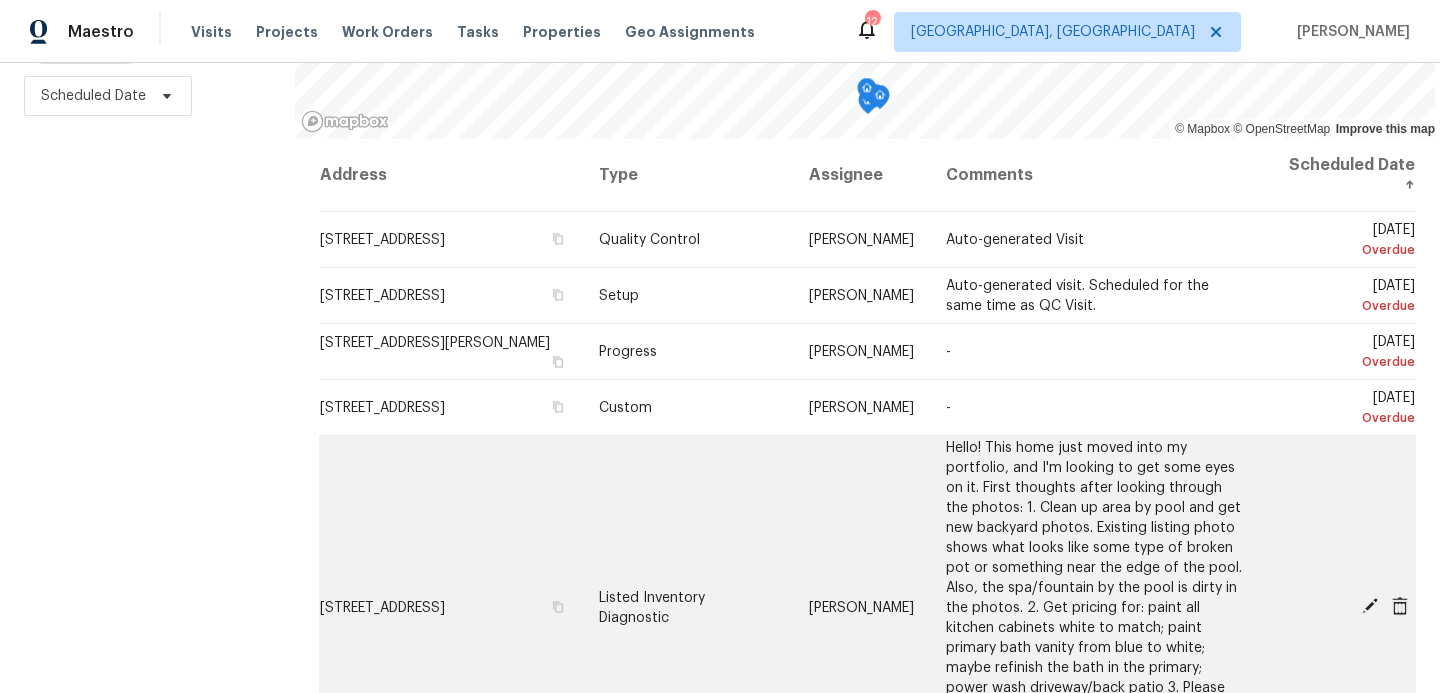 click on "[STREET_ADDRESS]" at bounding box center (451, 607) 